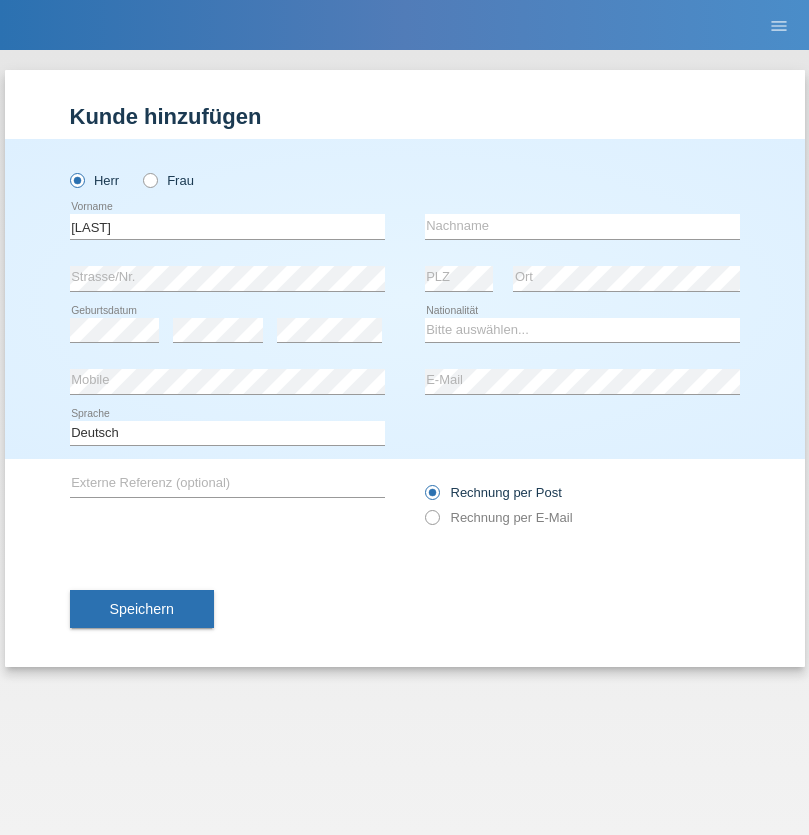 scroll, scrollTop: 0, scrollLeft: 0, axis: both 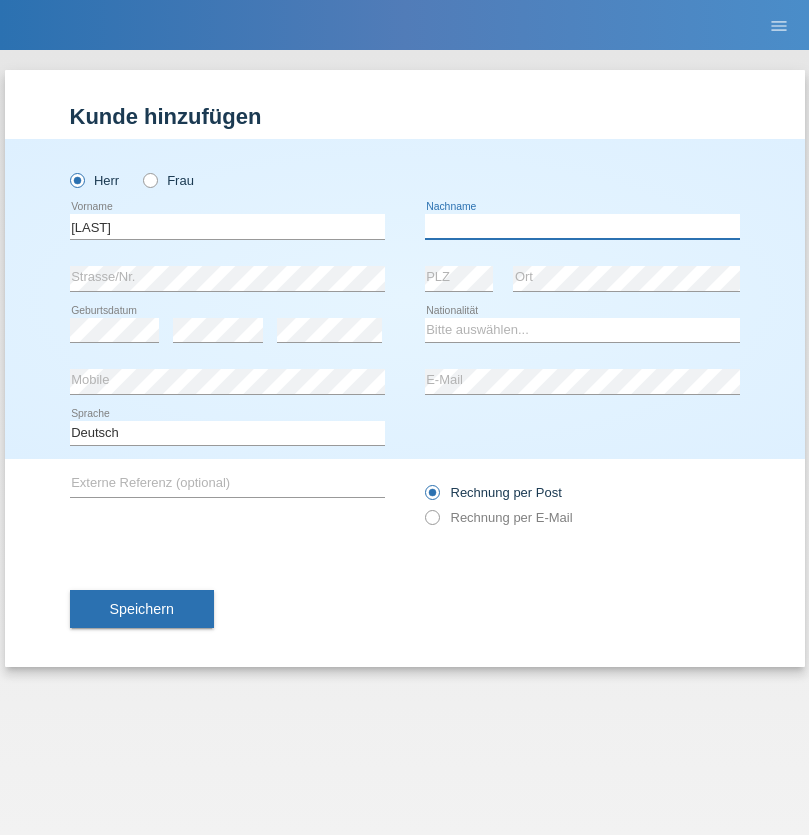 click at bounding box center (582, 226) 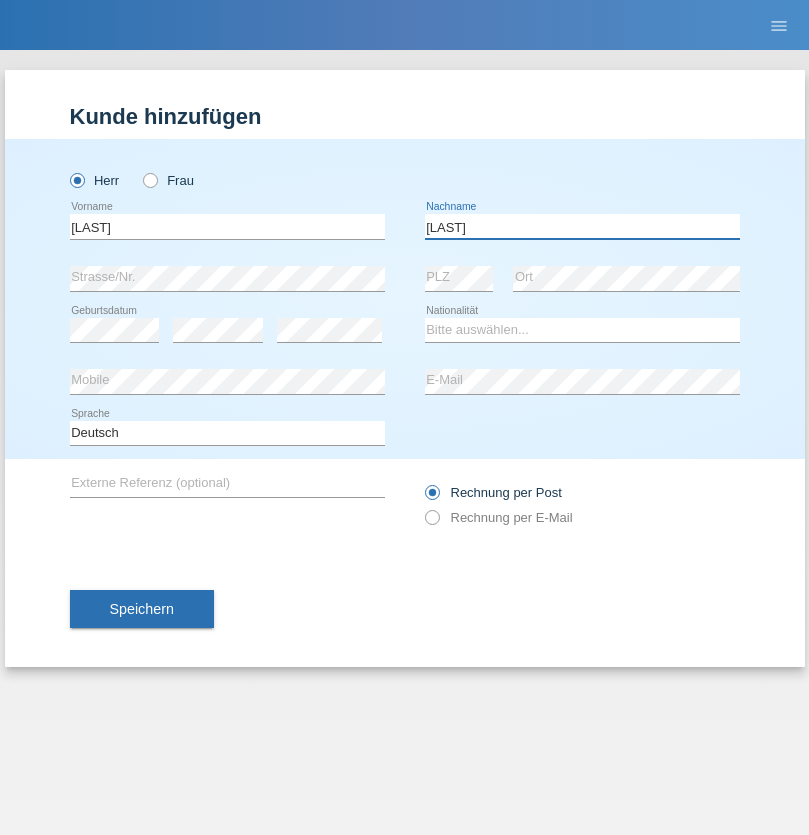 type on "Abdalla" 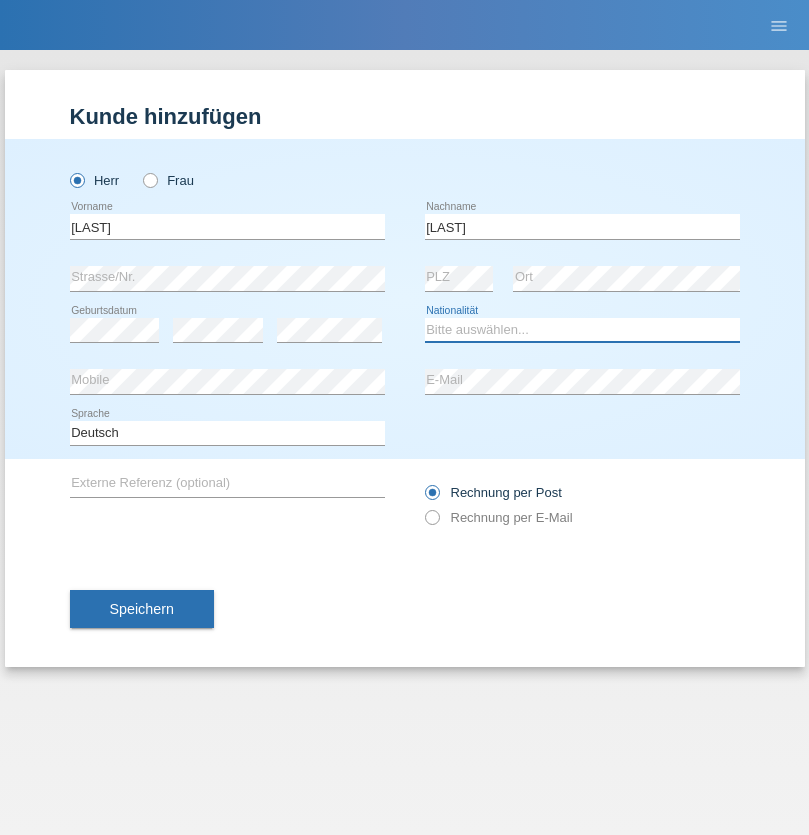 select on "CH" 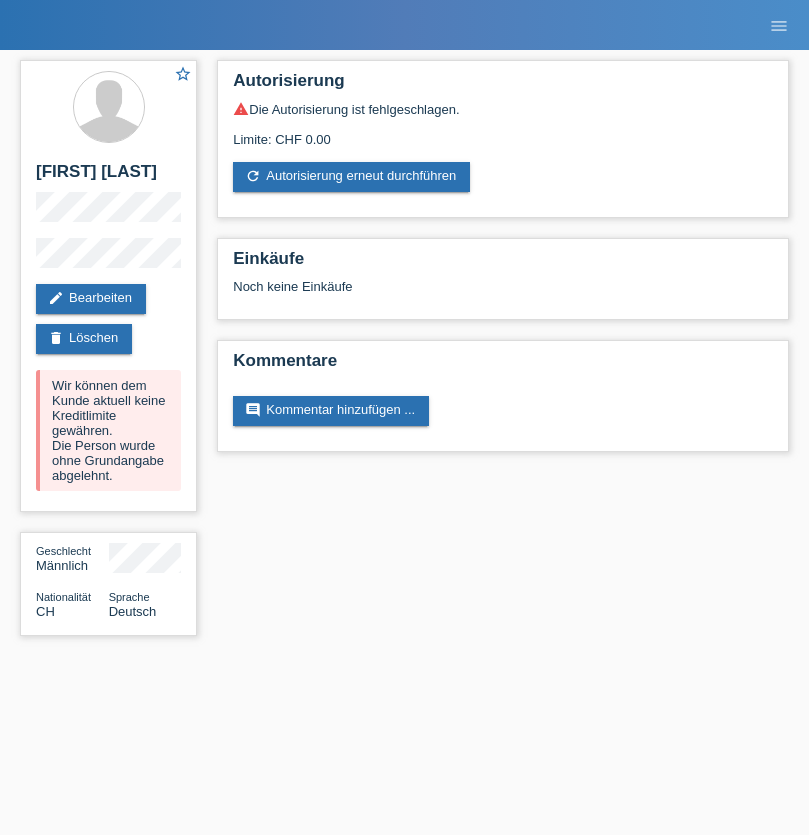 scroll, scrollTop: 0, scrollLeft: 0, axis: both 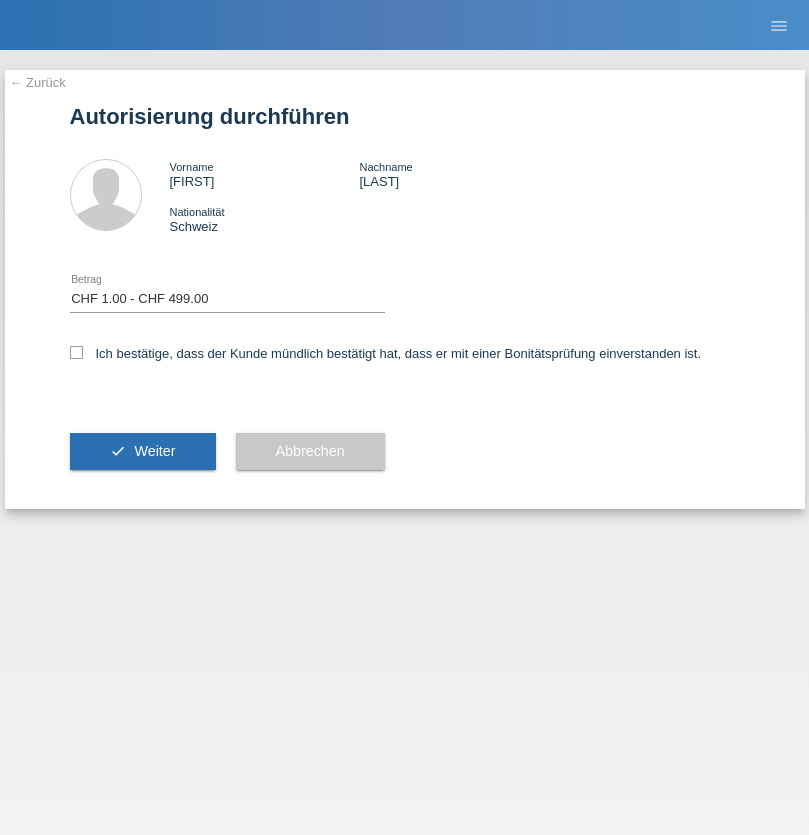 select on "1" 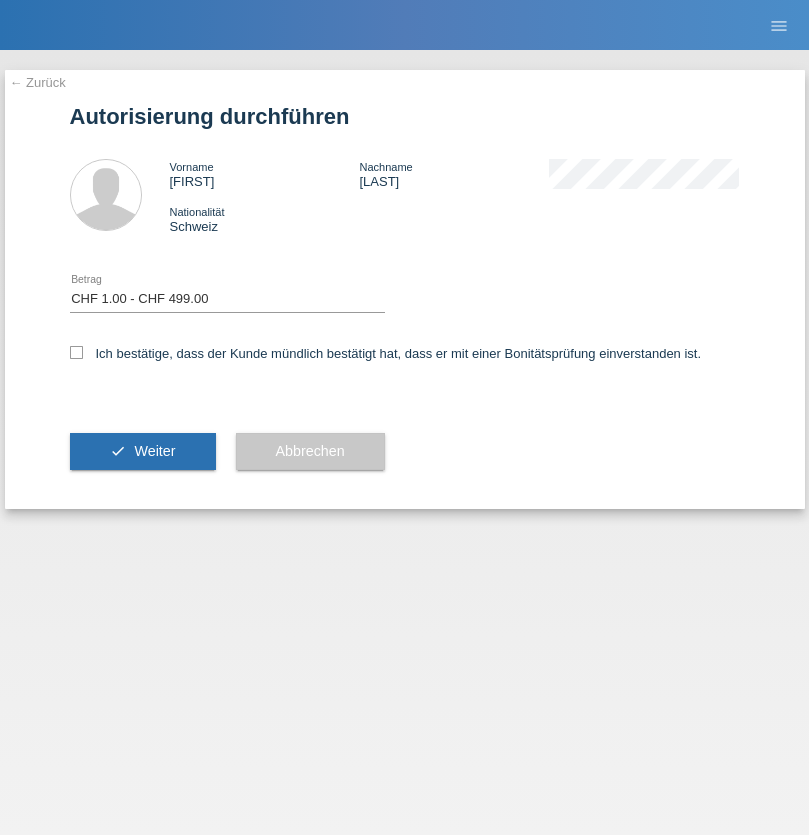 scroll, scrollTop: 0, scrollLeft: 0, axis: both 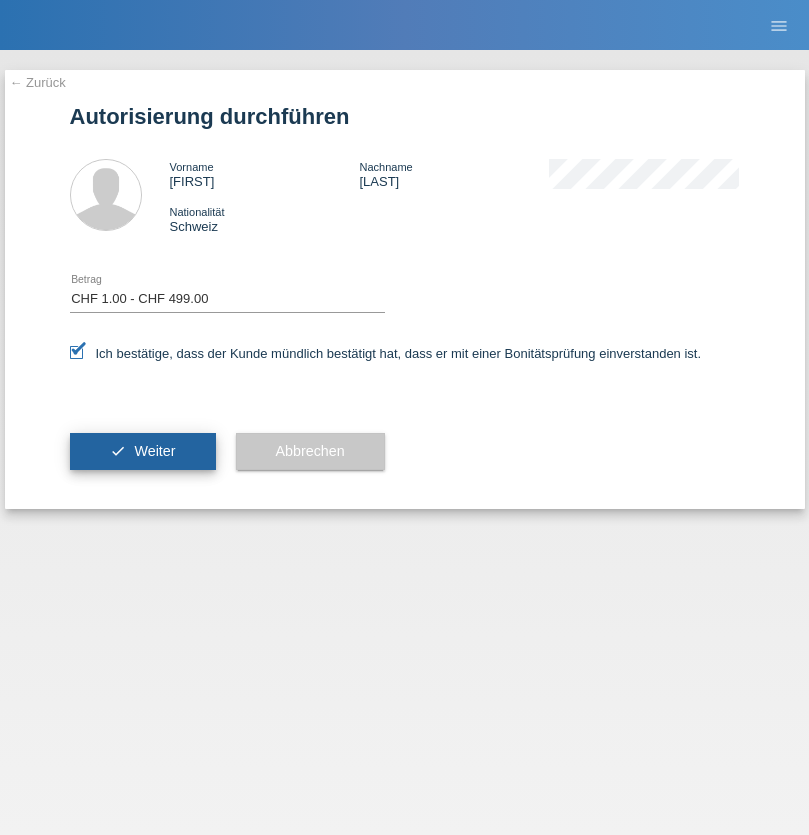 click on "Weiter" at bounding box center (154, 451) 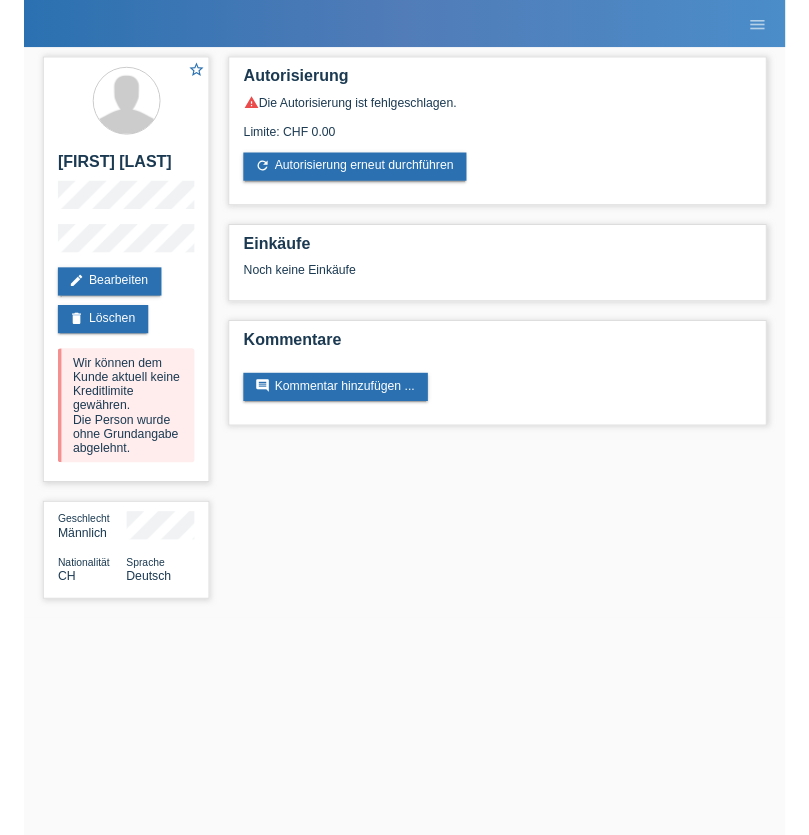 scroll, scrollTop: 0, scrollLeft: 0, axis: both 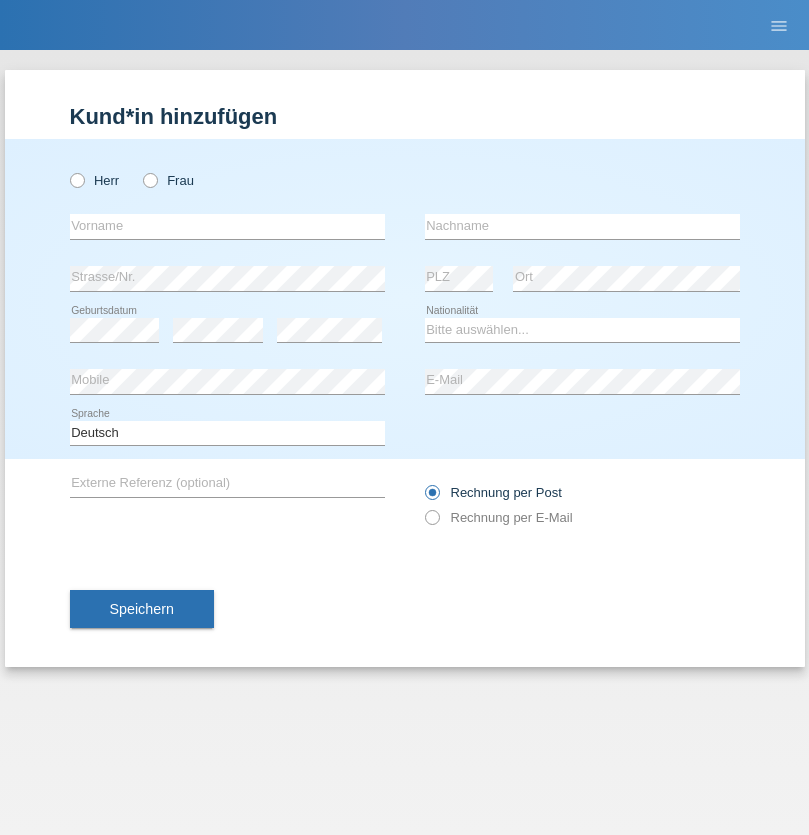 radio on "true" 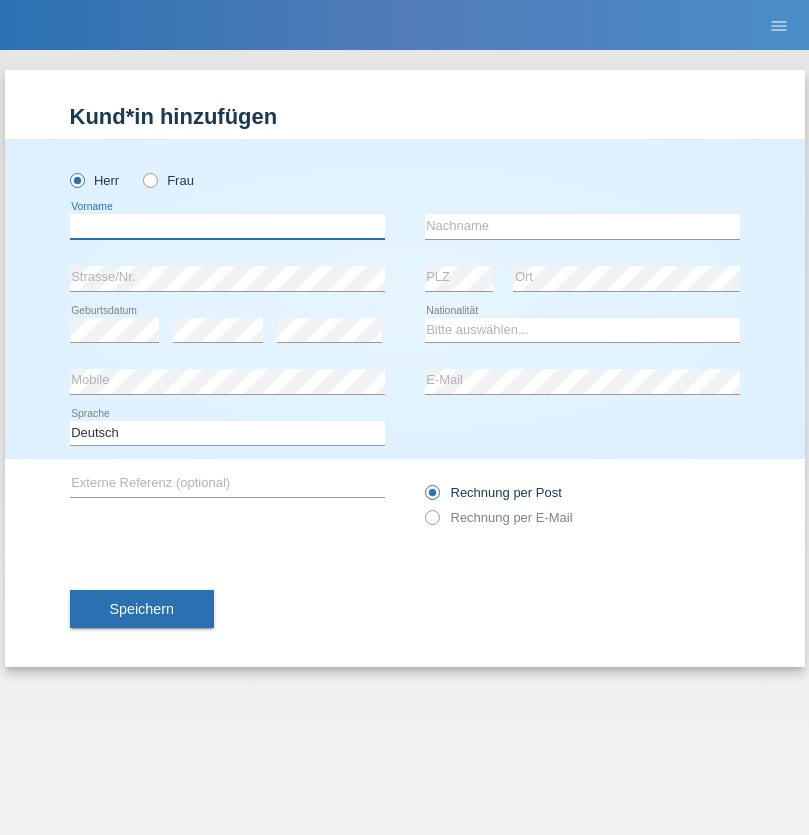 click at bounding box center [227, 226] 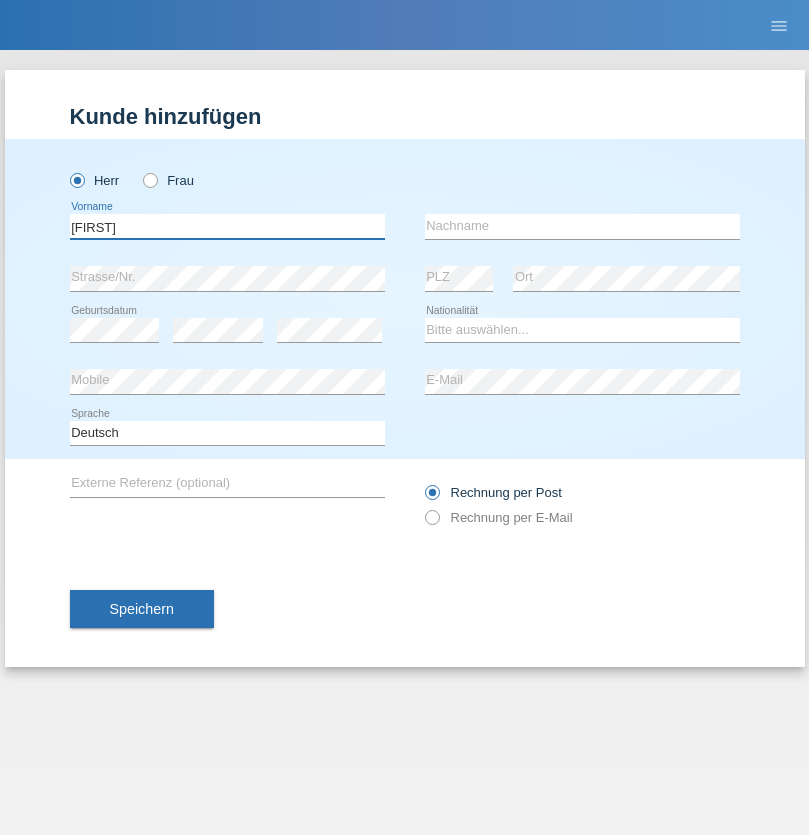 type on "Gabriel" 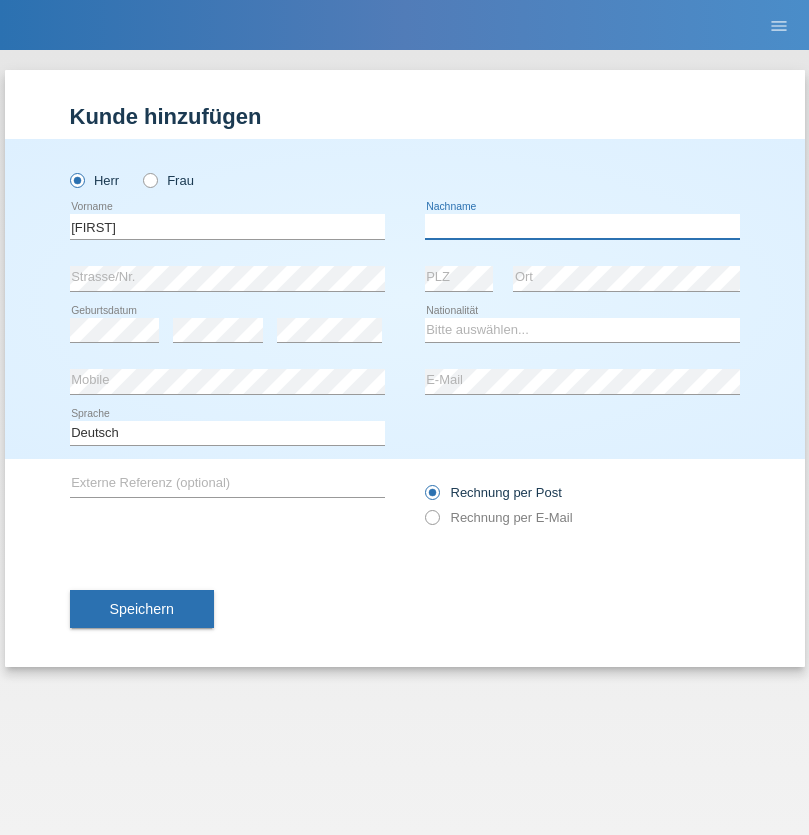 click at bounding box center (582, 226) 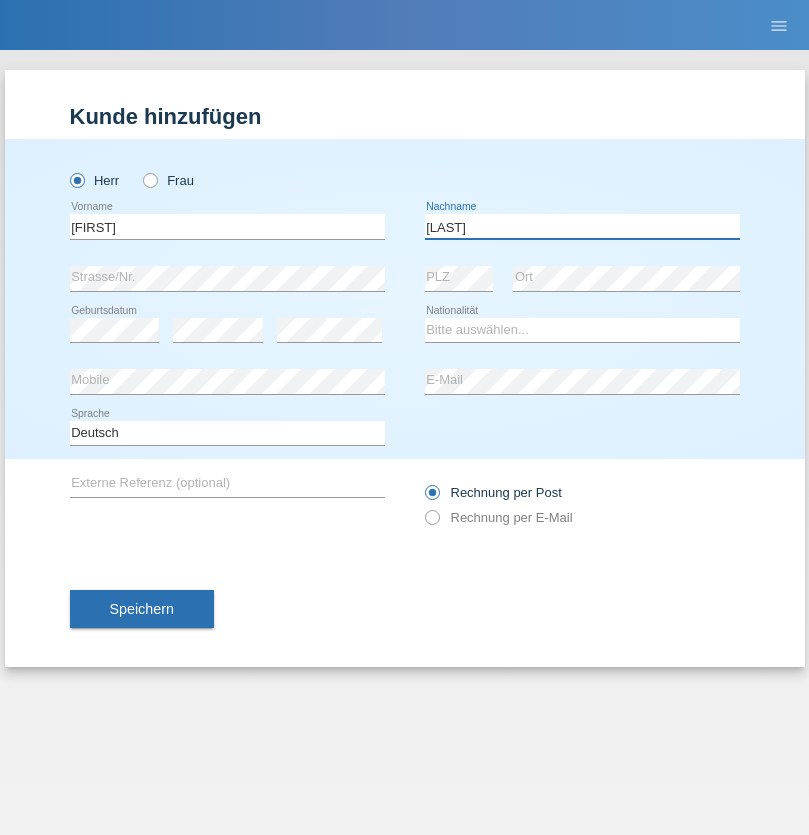 type on "Nyffeler" 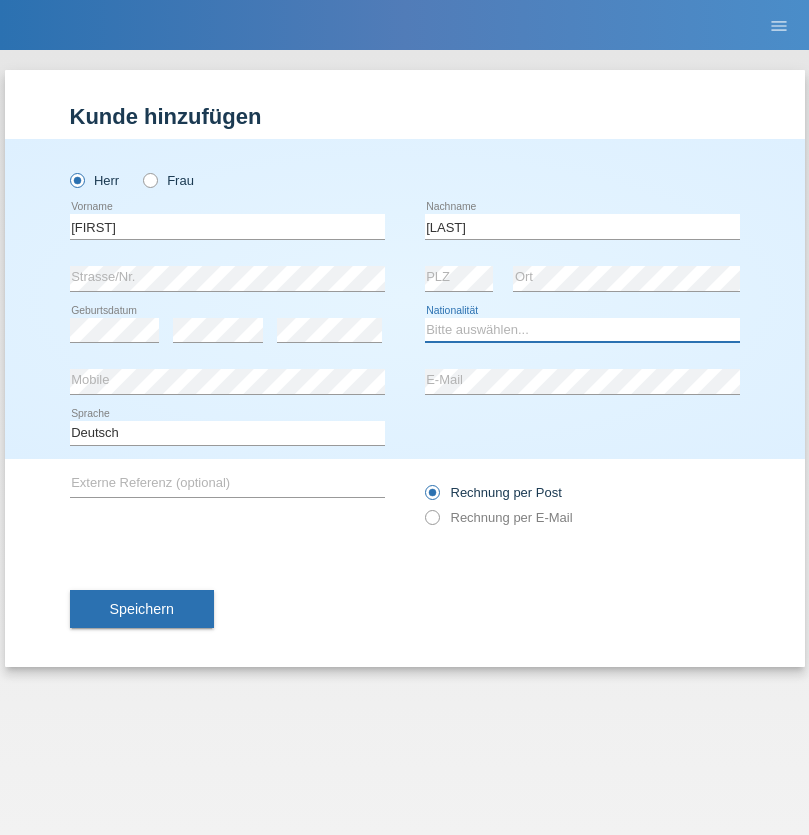 select on "CH" 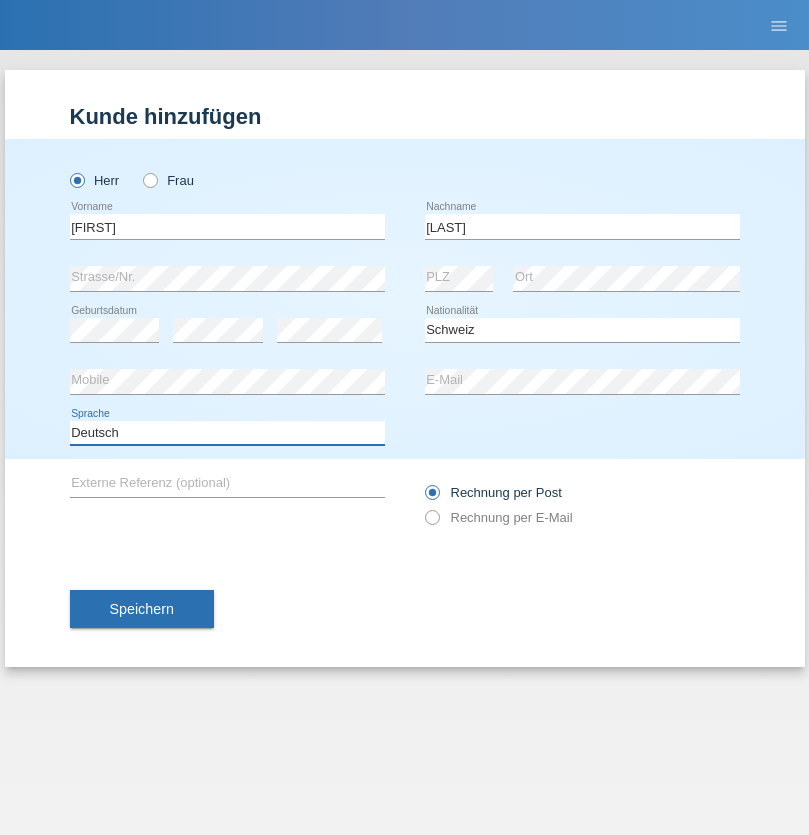 select on "en" 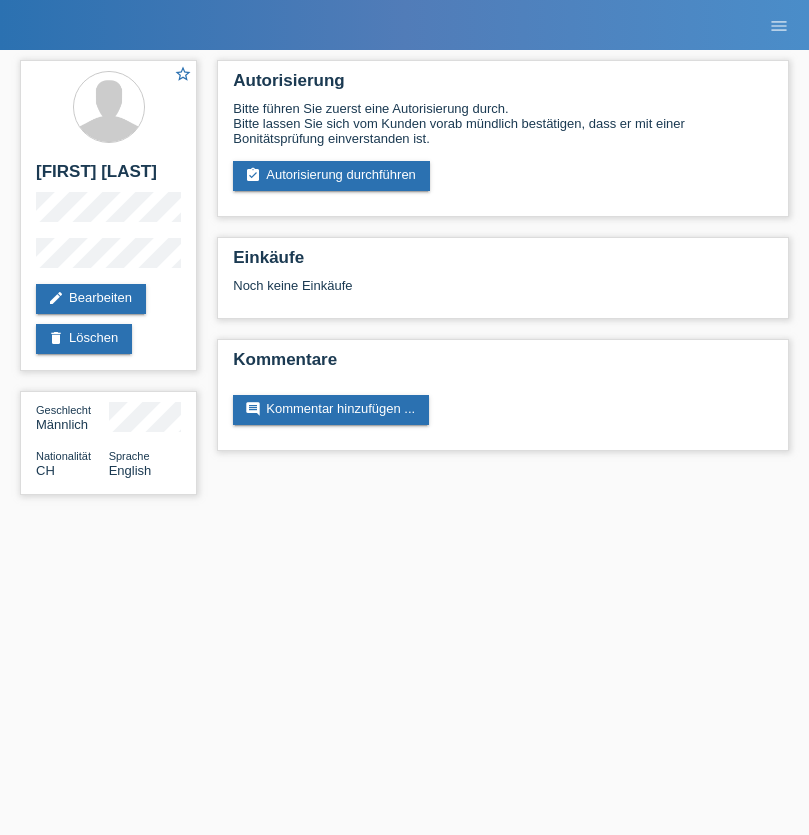 scroll, scrollTop: 0, scrollLeft: 0, axis: both 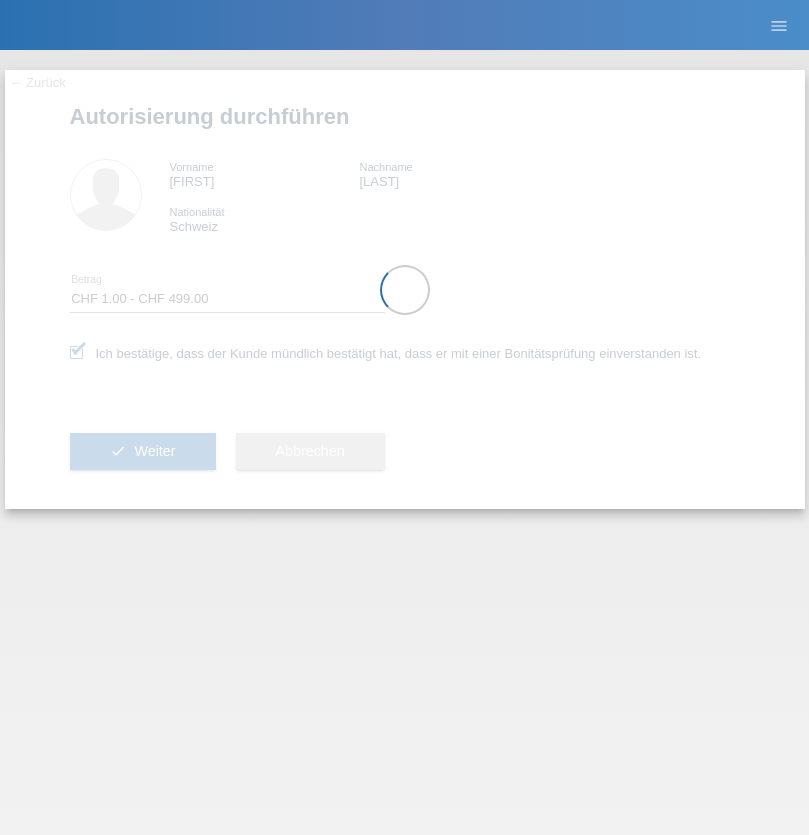 select on "1" 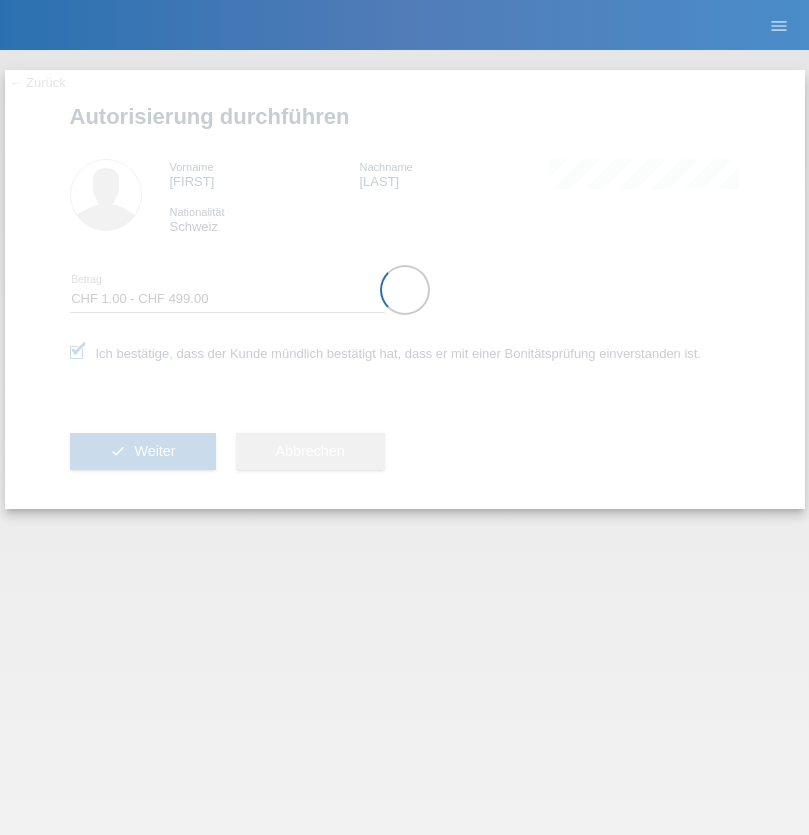 scroll, scrollTop: 0, scrollLeft: 0, axis: both 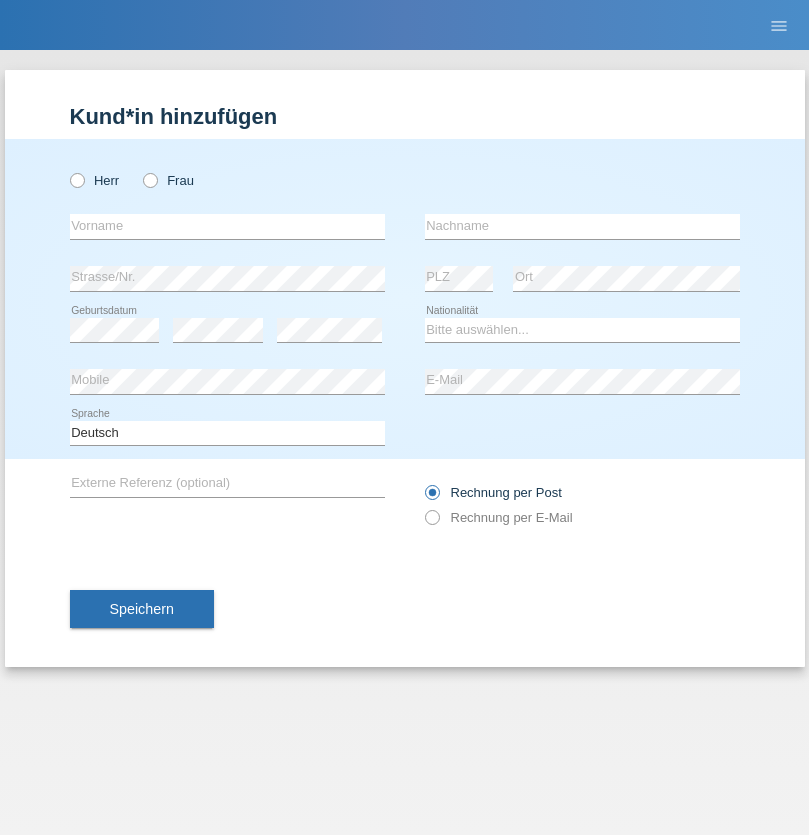 radio on "true" 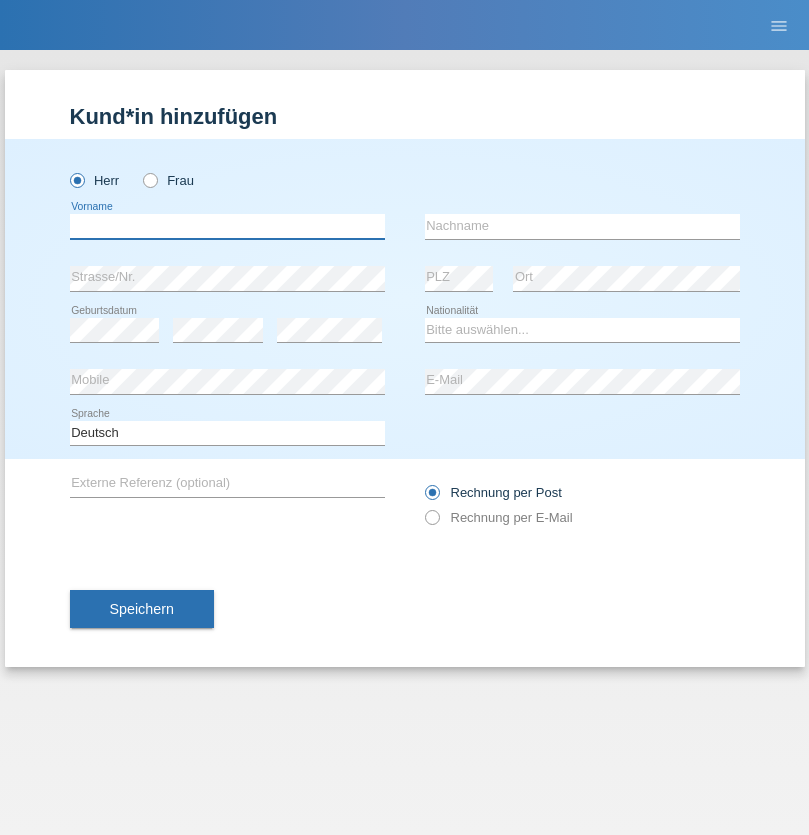 click at bounding box center [227, 226] 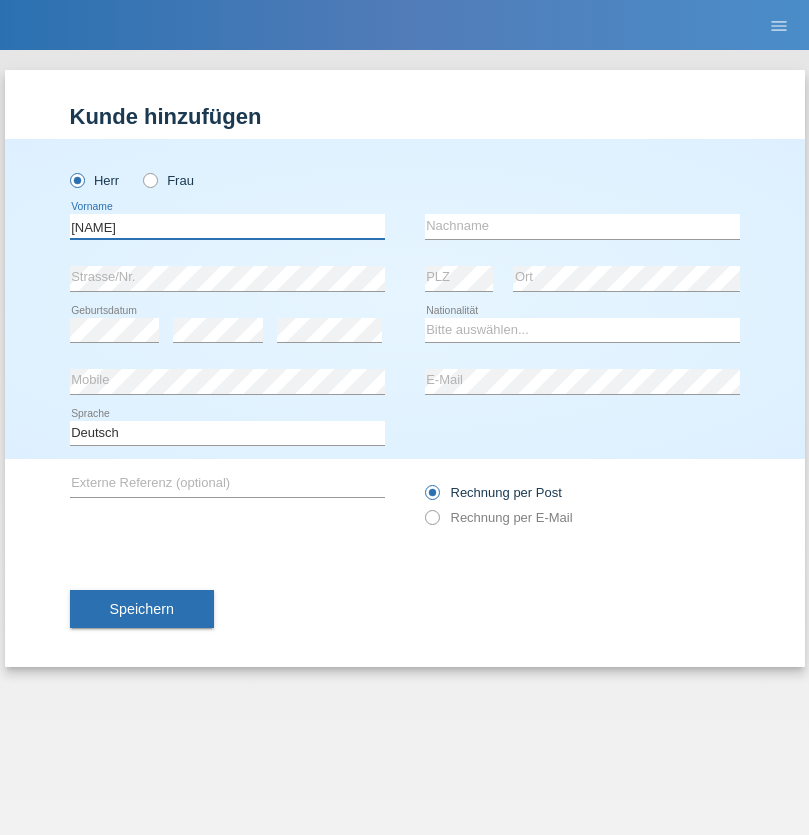 type on "[NAME]" 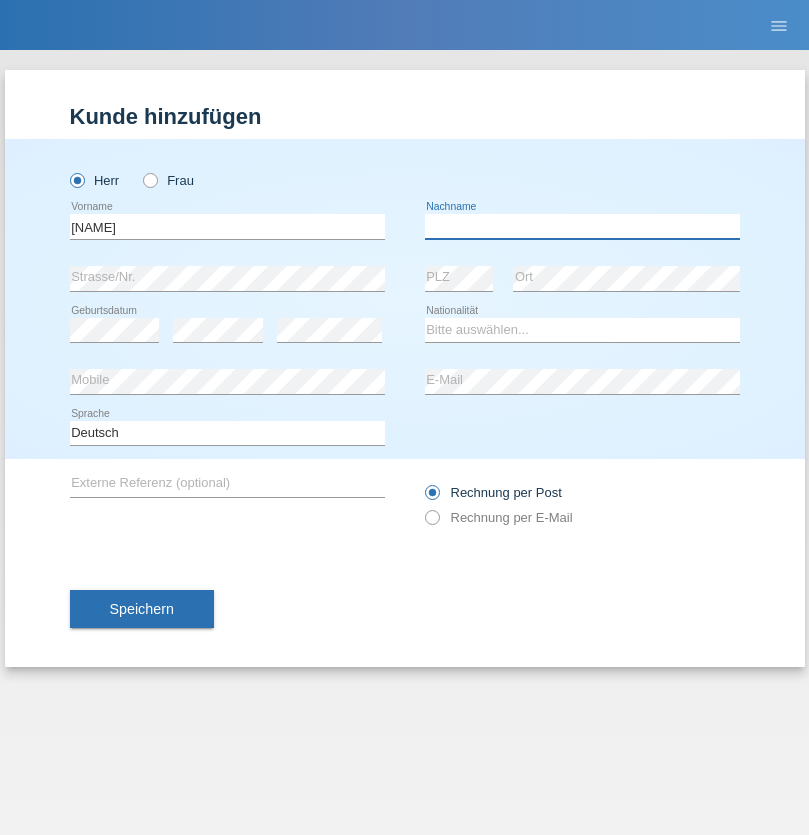 click at bounding box center (582, 226) 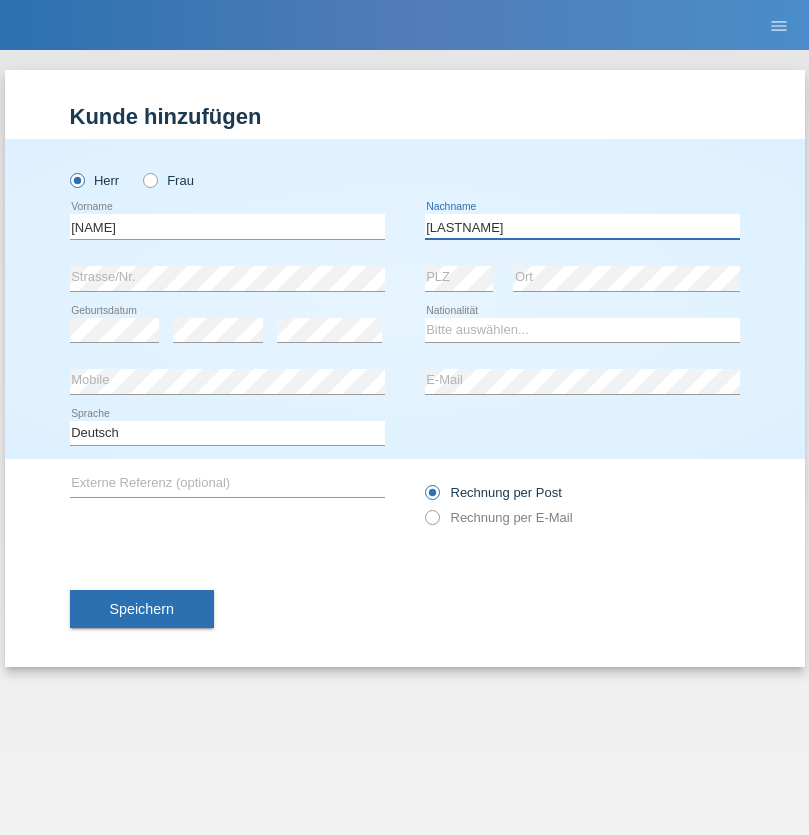 type on "[LASTNAME]" 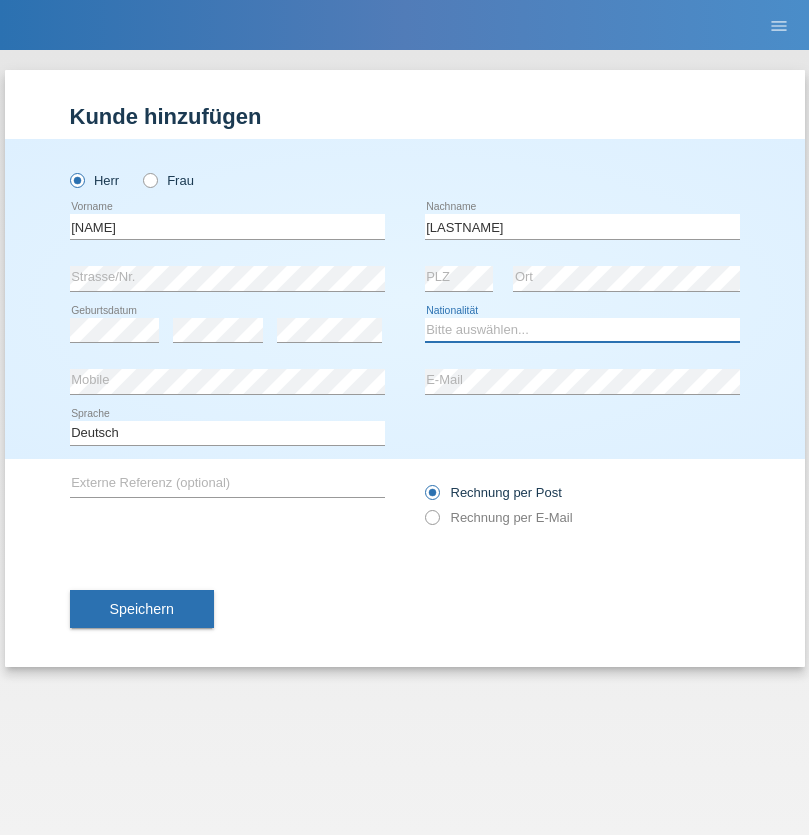 select on "CH" 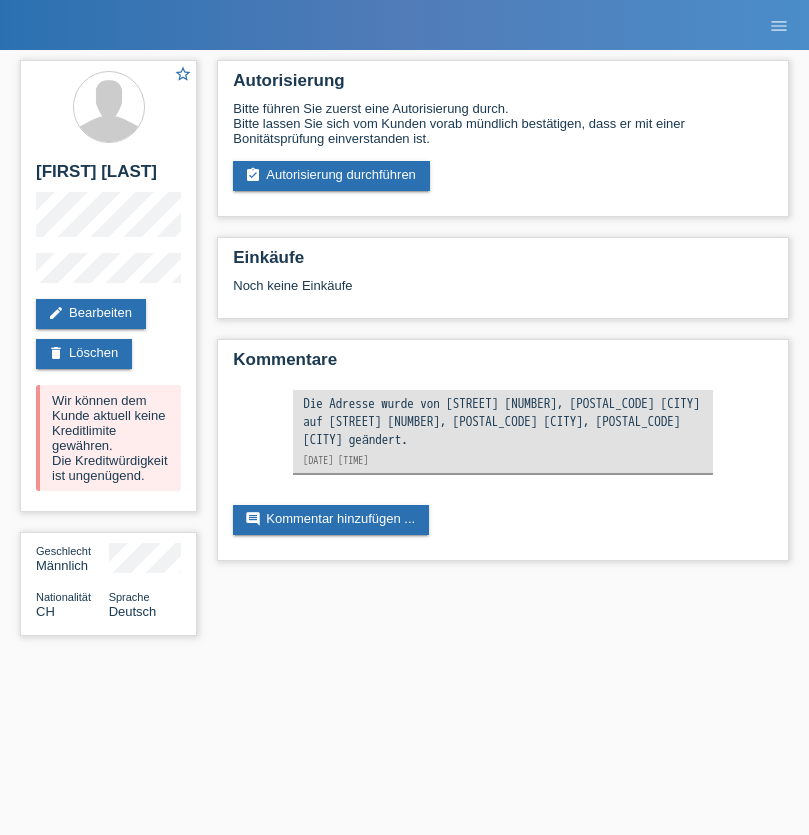 scroll, scrollTop: 0, scrollLeft: 0, axis: both 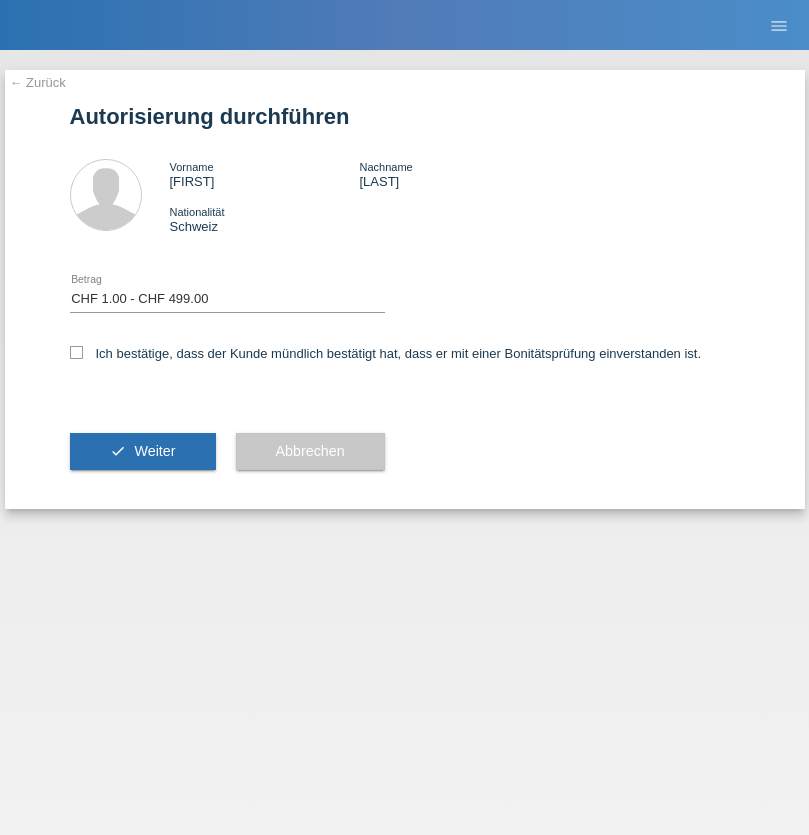 select on "1" 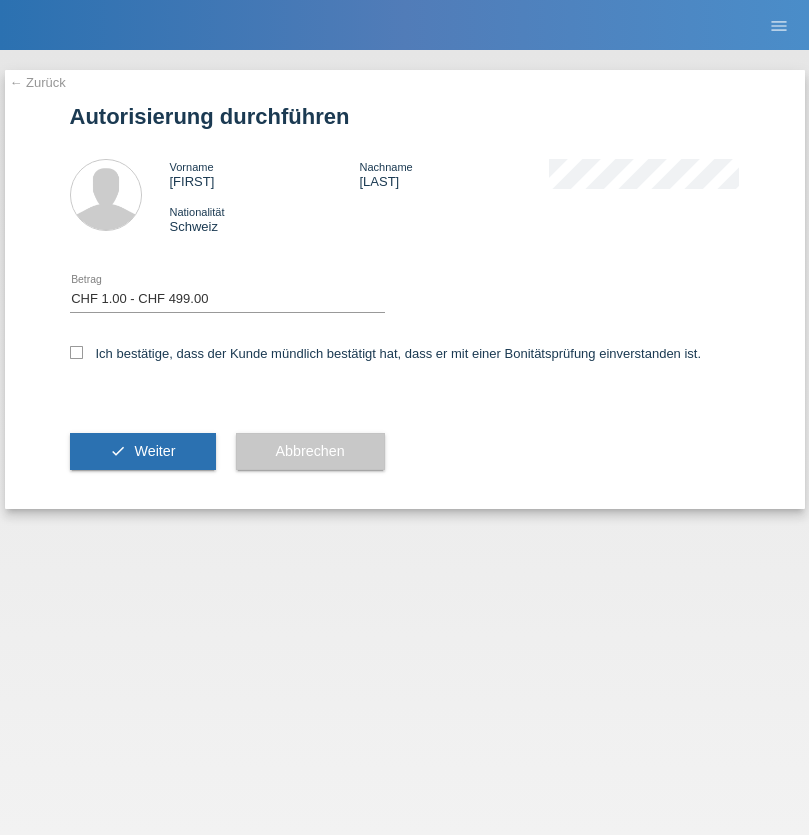 checkbox on "true" 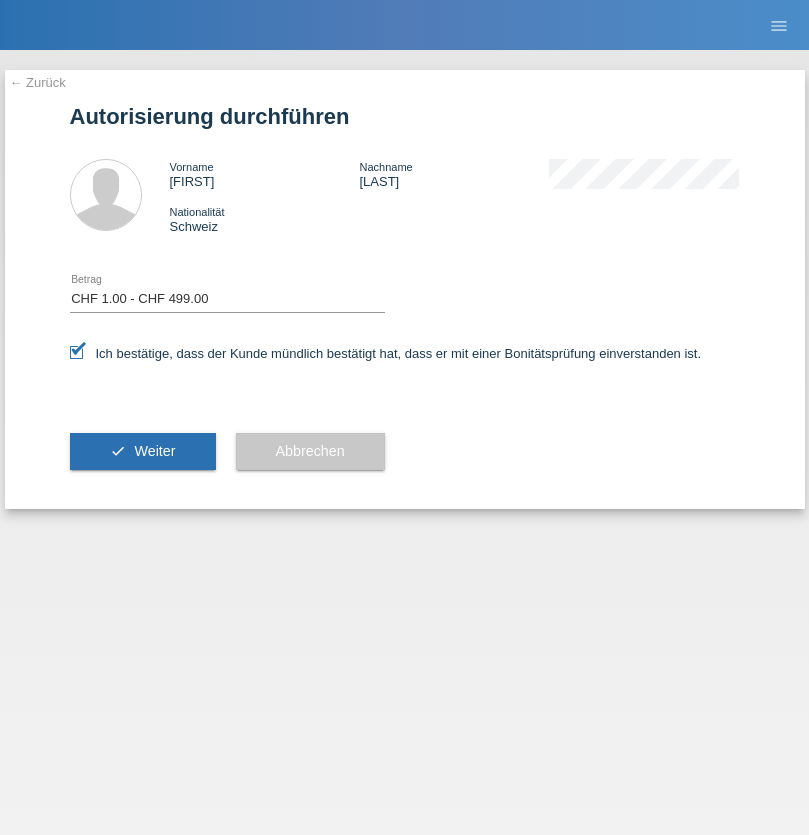 scroll, scrollTop: 0, scrollLeft: 0, axis: both 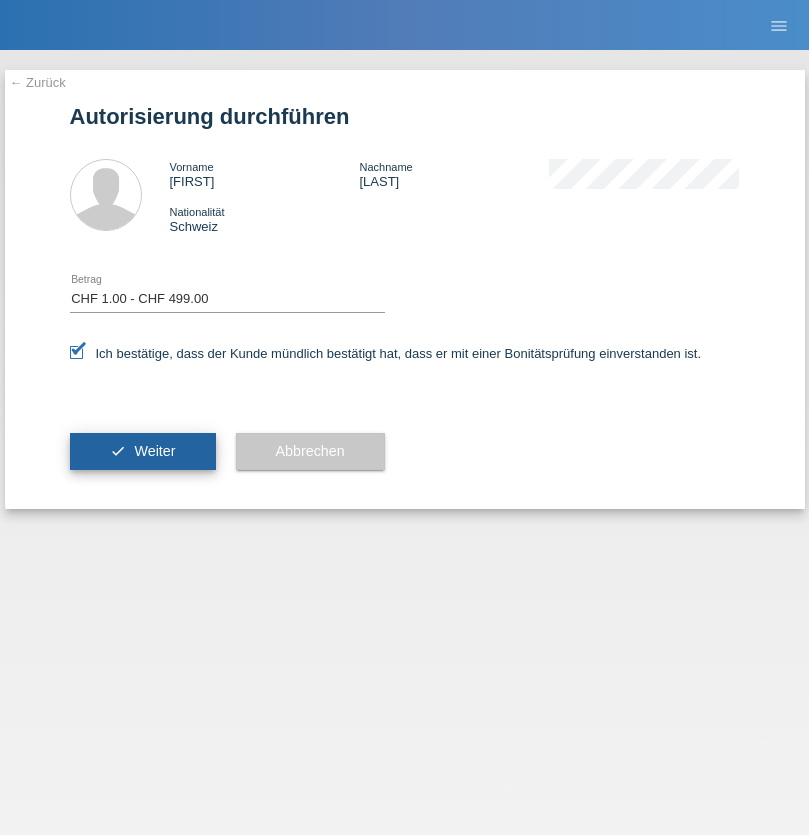 click on "Weiter" at bounding box center (154, 451) 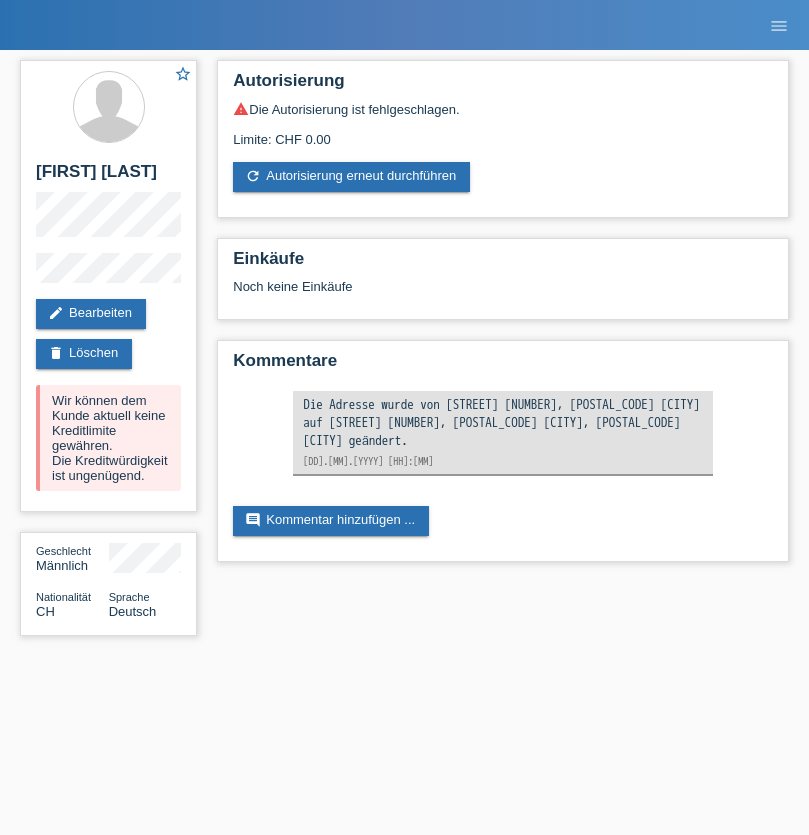 scroll, scrollTop: 0, scrollLeft: 0, axis: both 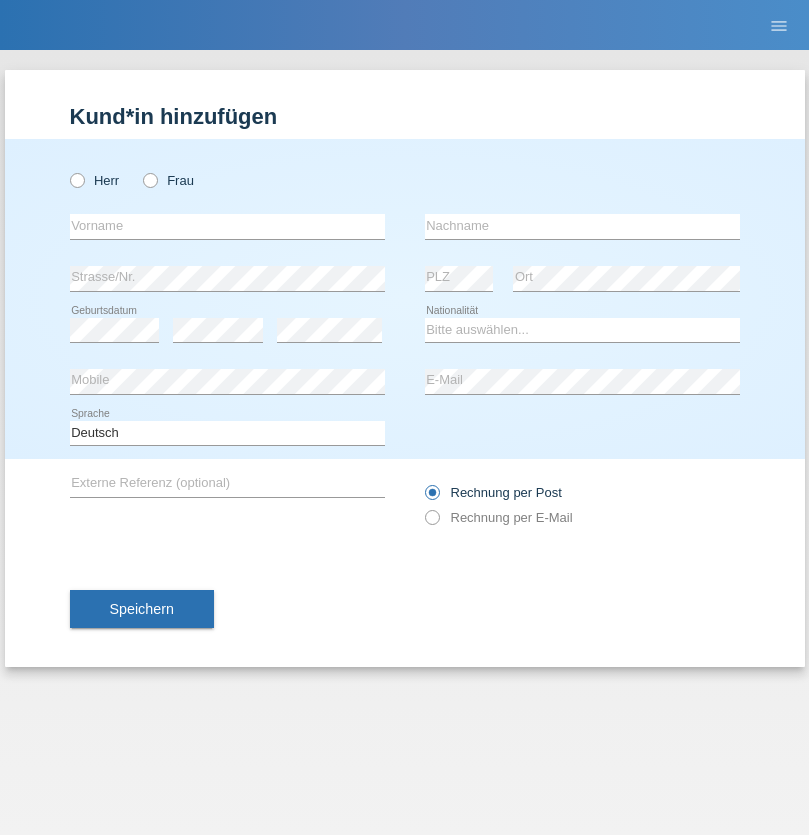 radio on "true" 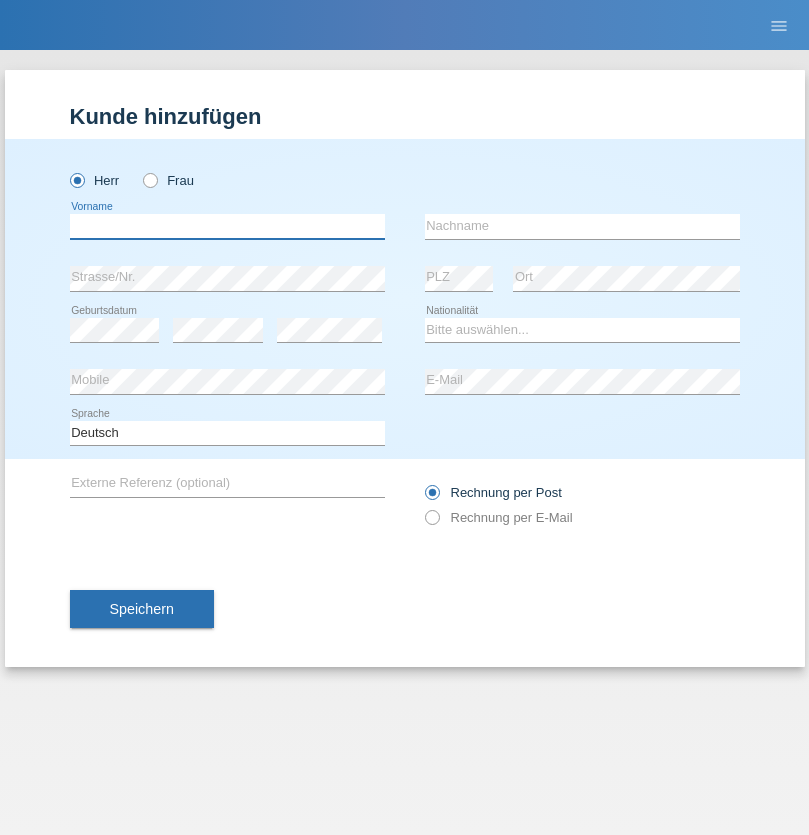 click at bounding box center (227, 226) 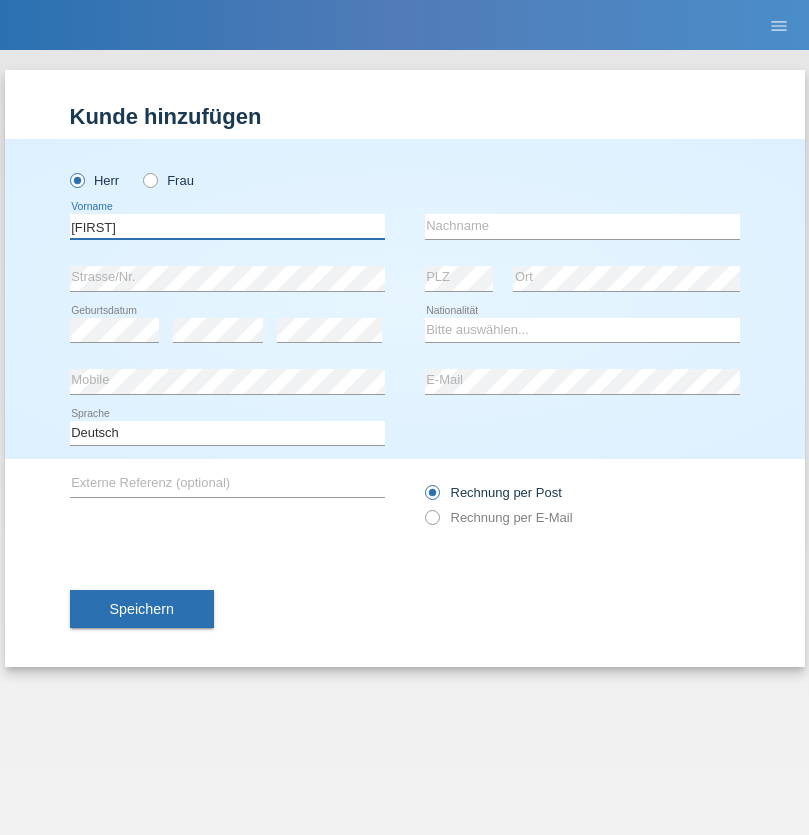 type on "Dominik" 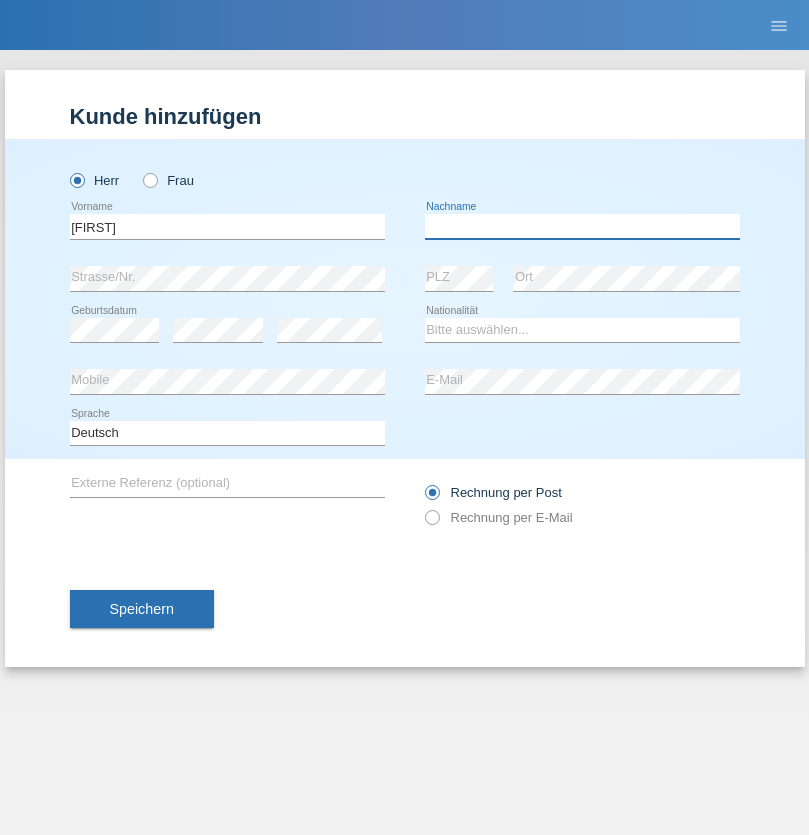 click at bounding box center (582, 226) 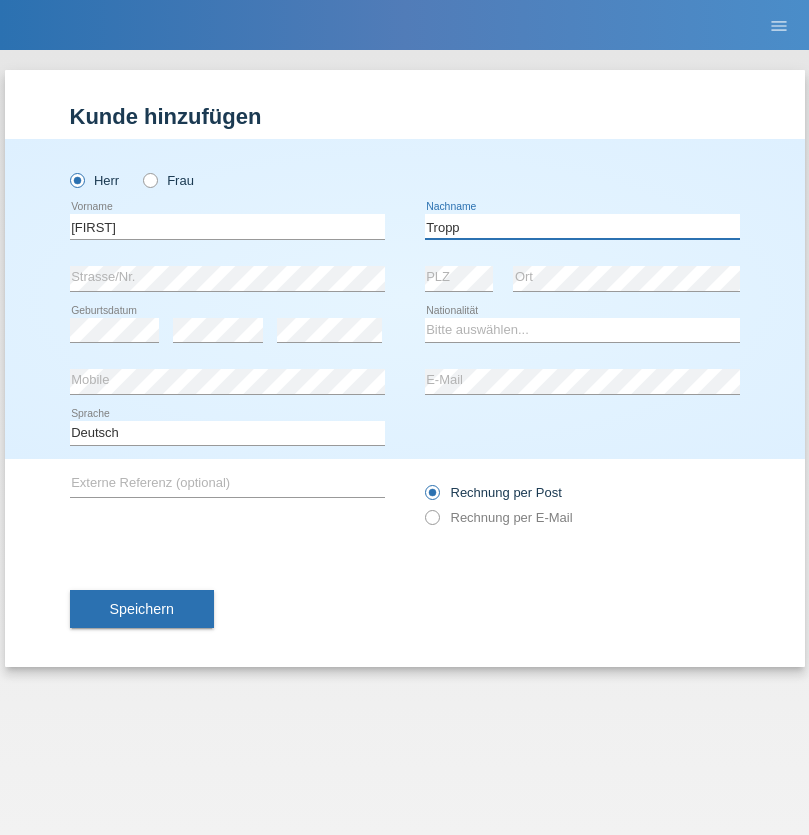type on "Tropp" 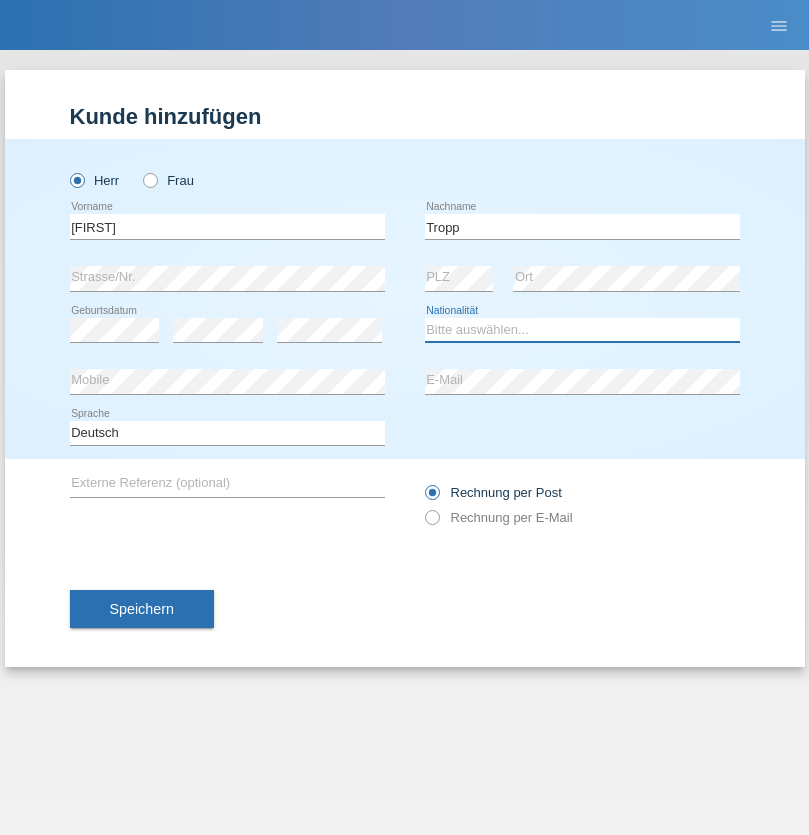 select on "SK" 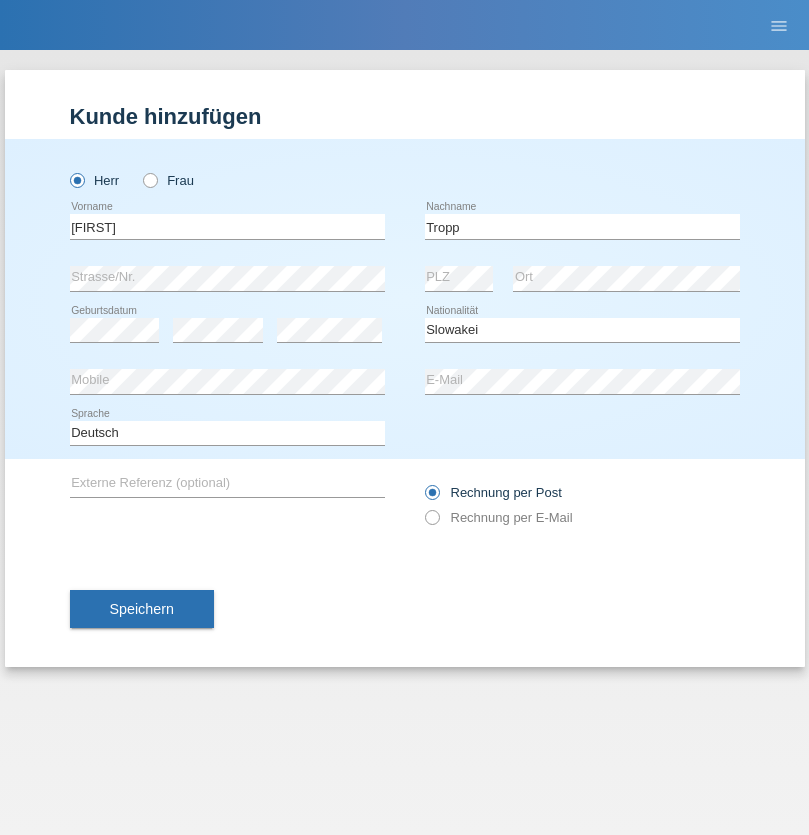select on "C" 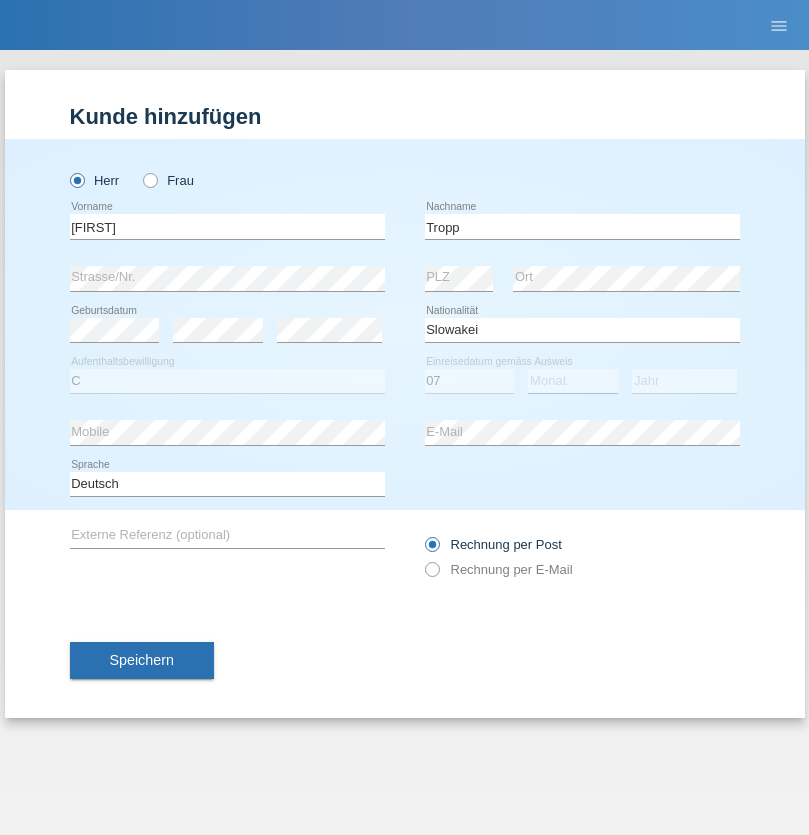 select on "08" 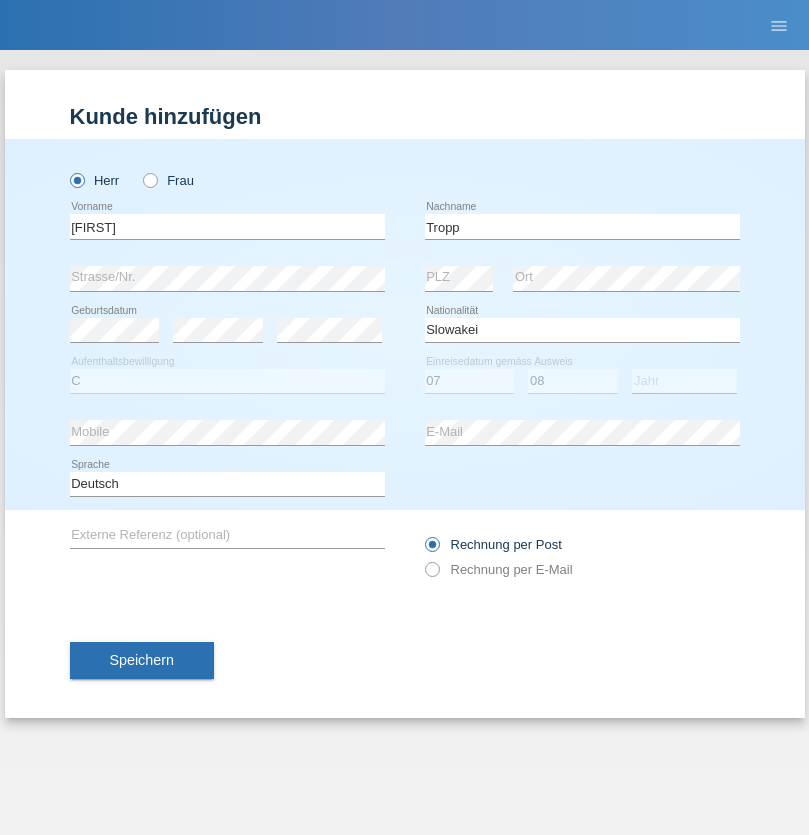 select on "2021" 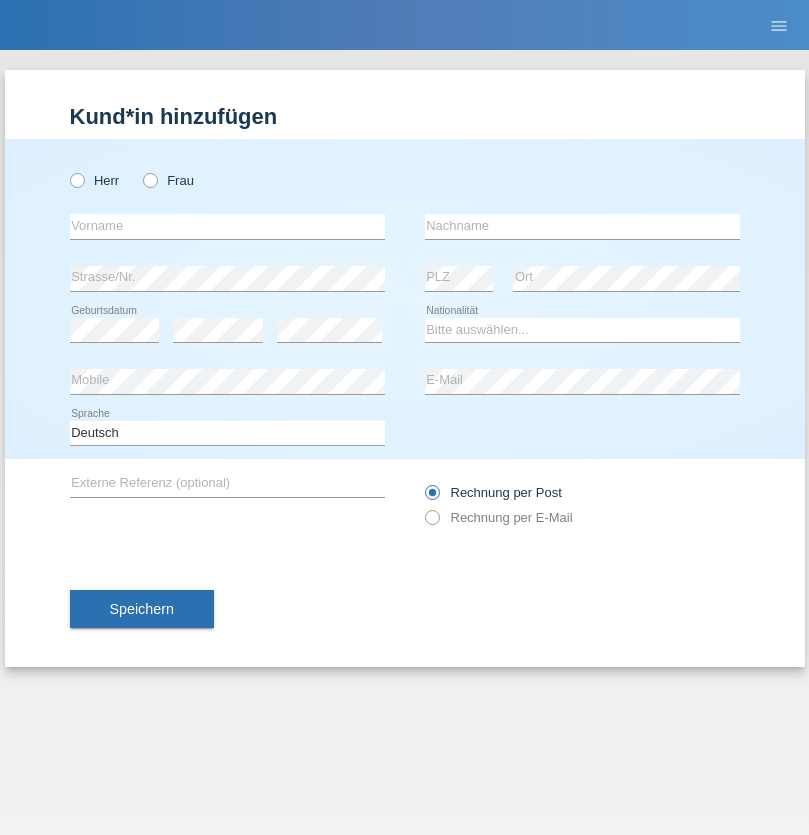 scroll, scrollTop: 0, scrollLeft: 0, axis: both 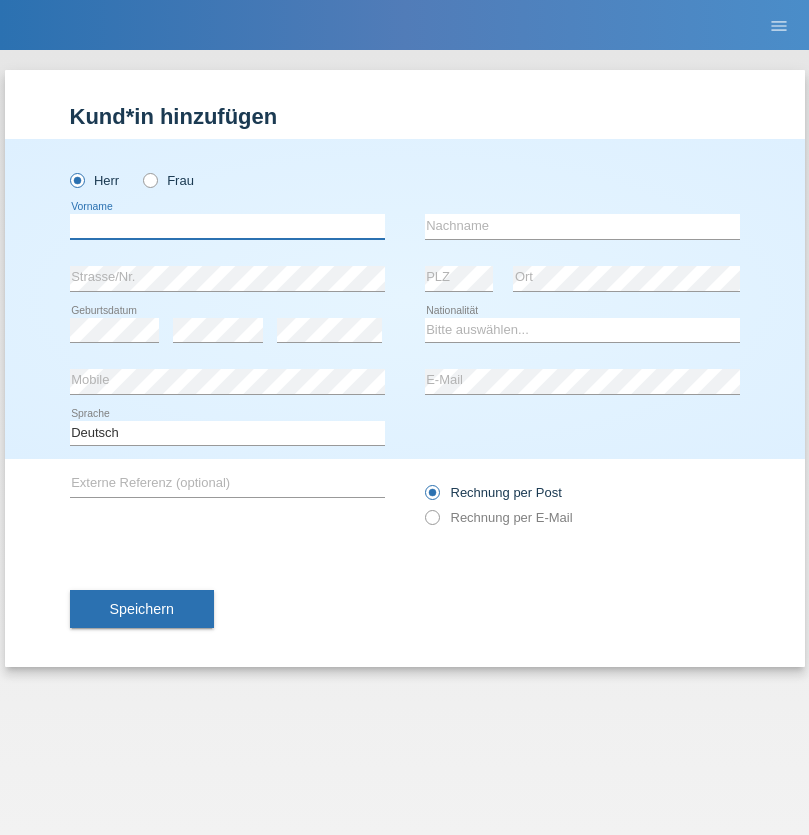 click at bounding box center [227, 226] 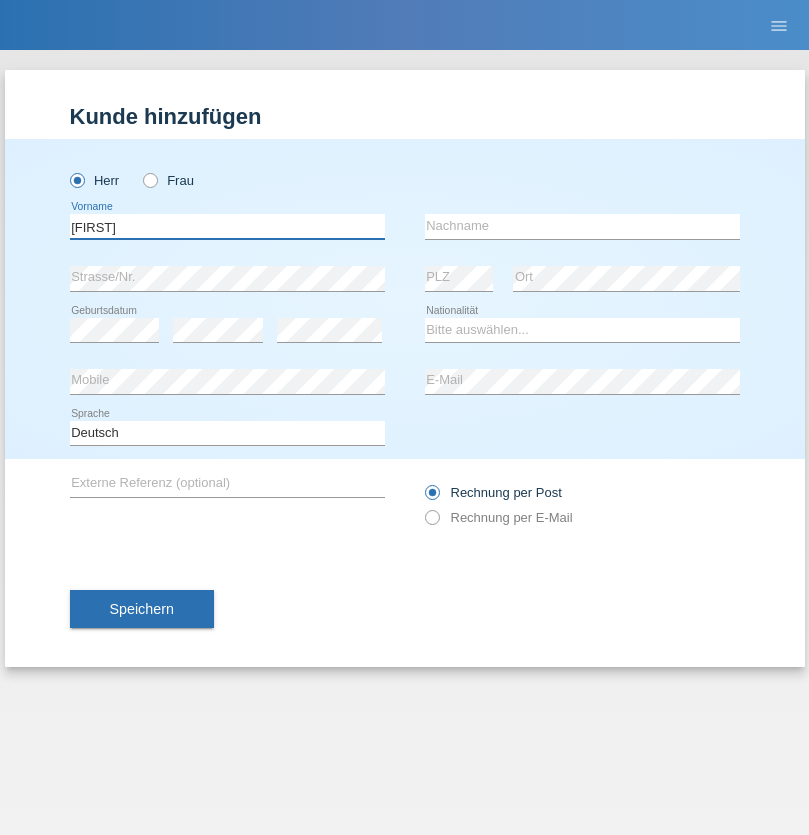 type on "Dirk" 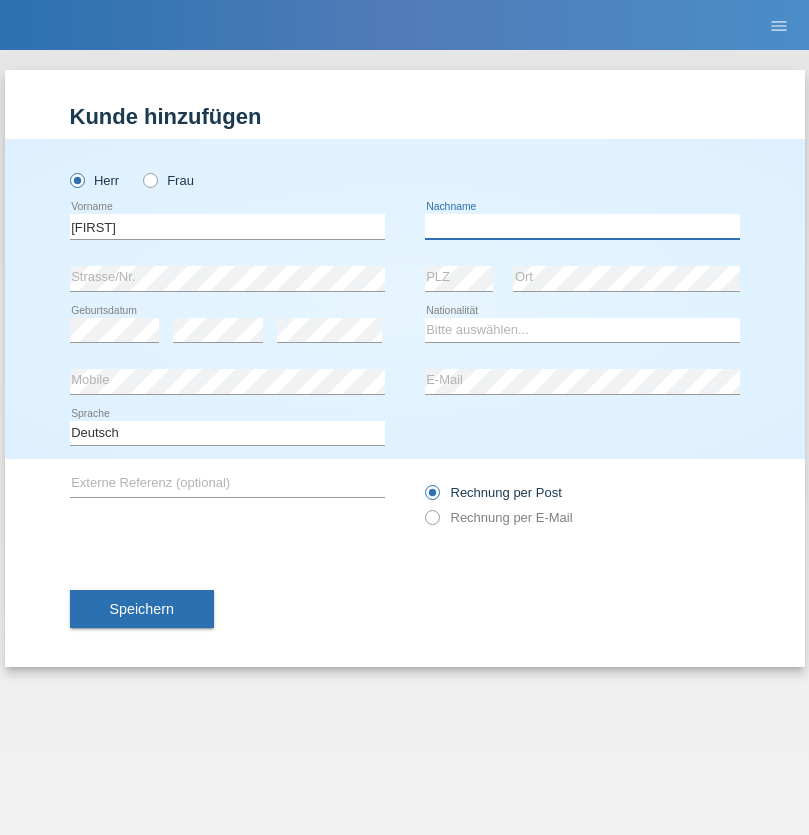 click at bounding box center (582, 226) 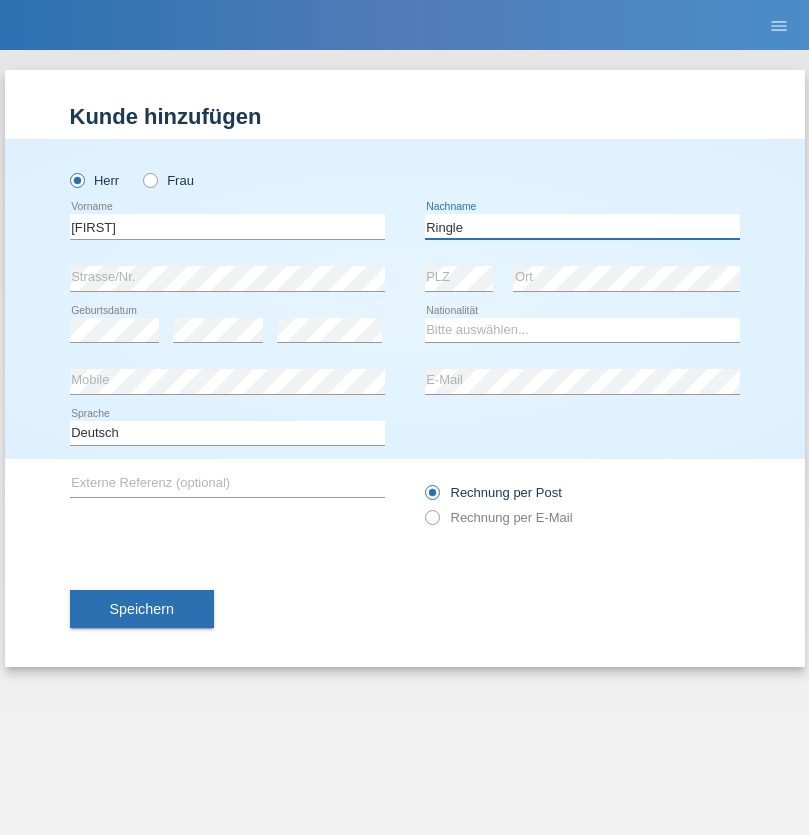 type on "Ringle" 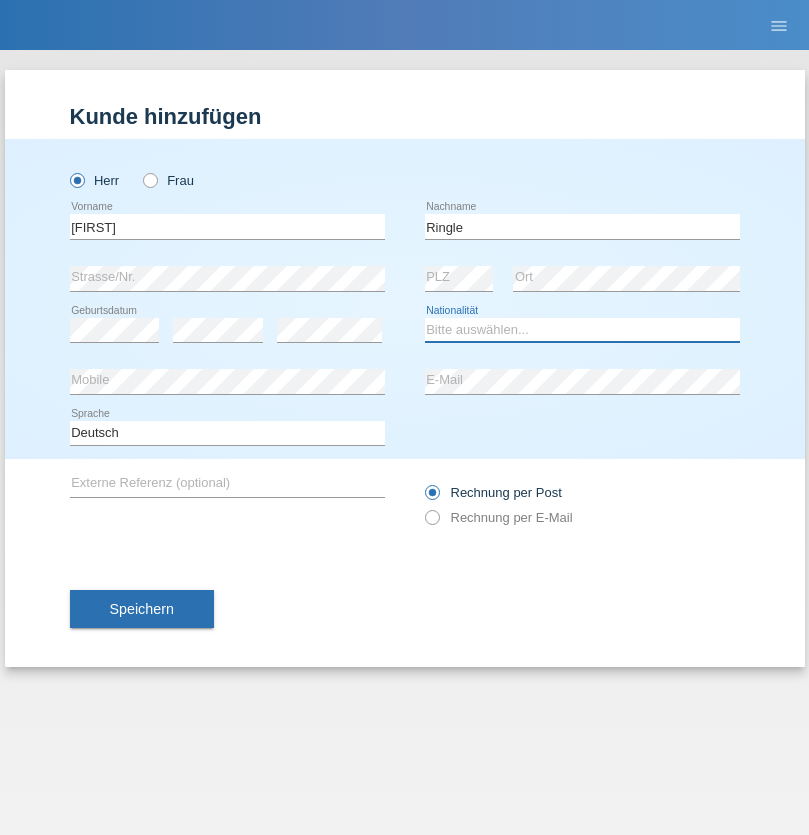 select on "DE" 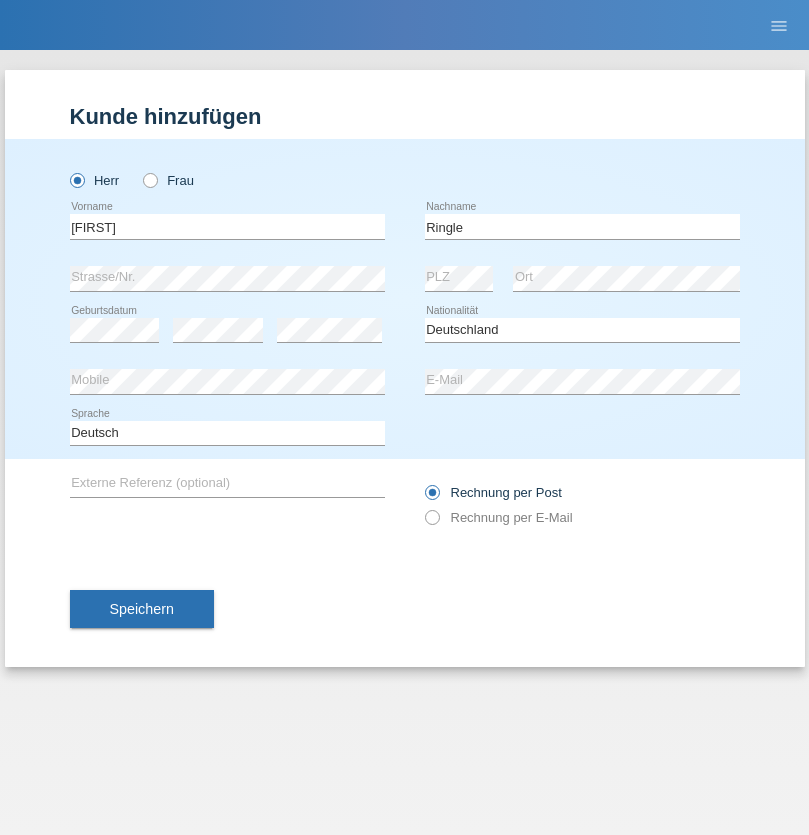 select on "C" 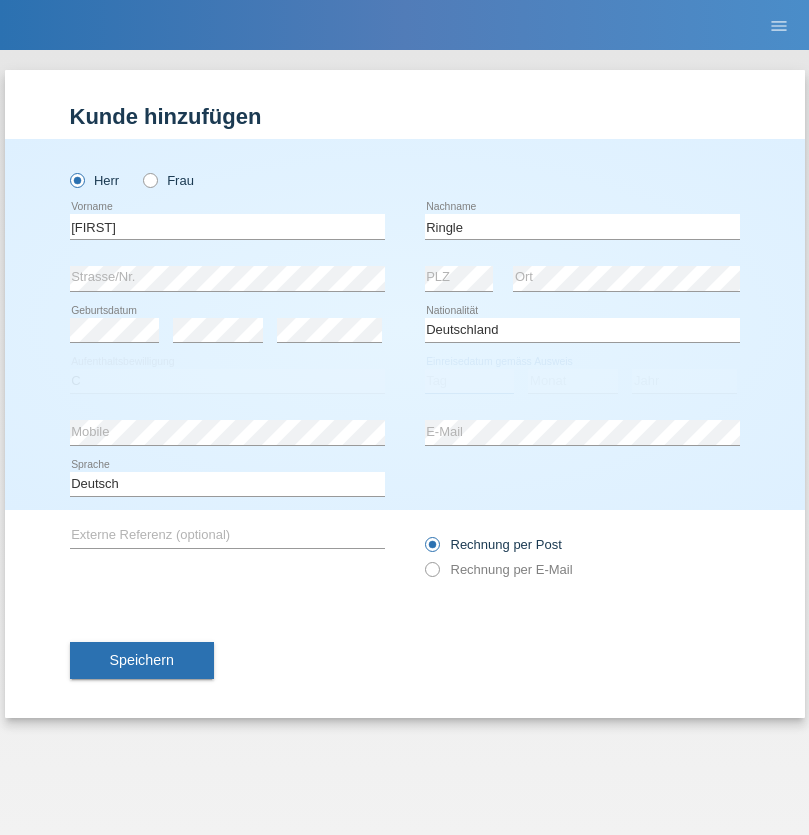 select on "06" 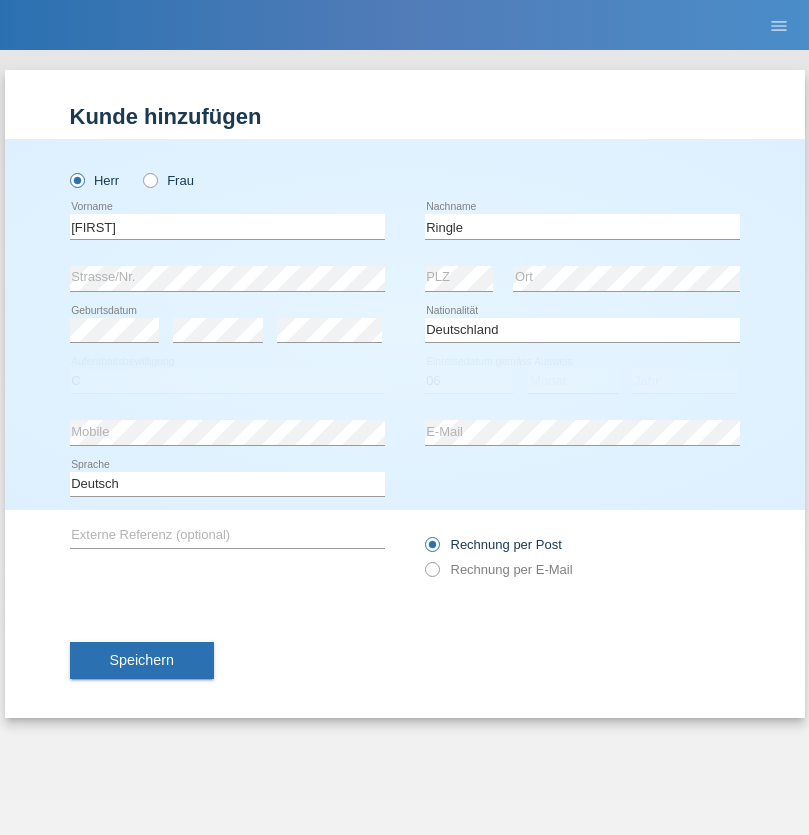 select on "01" 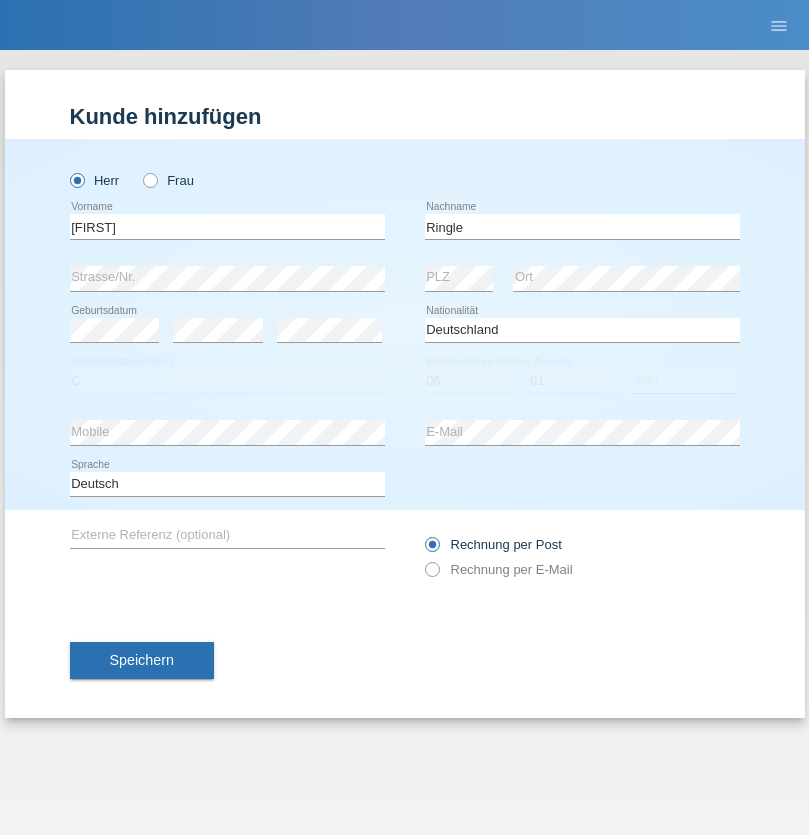 select on "2021" 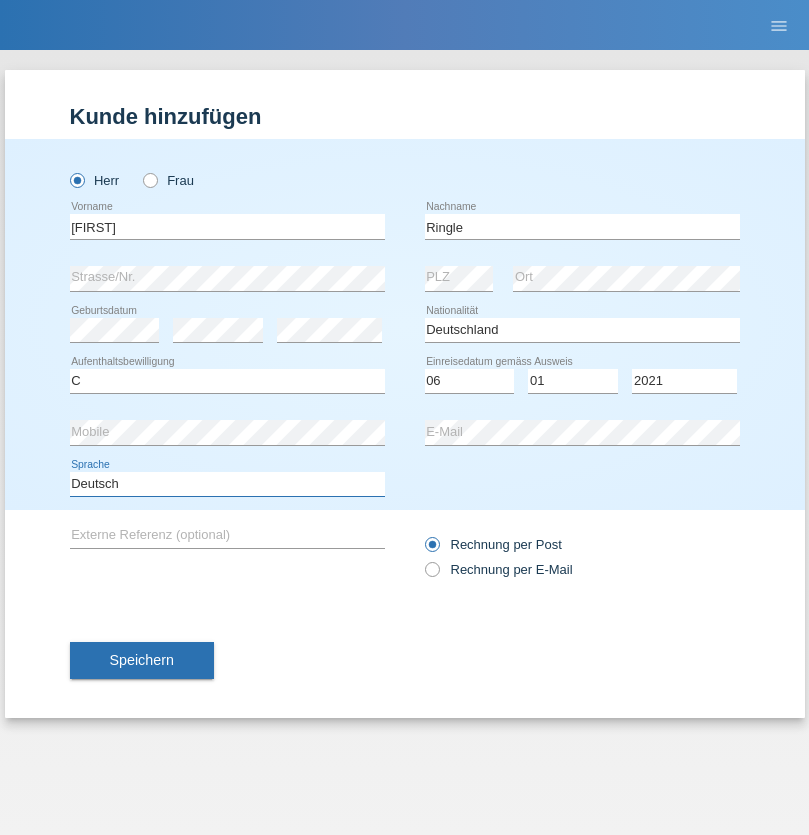 select on "en" 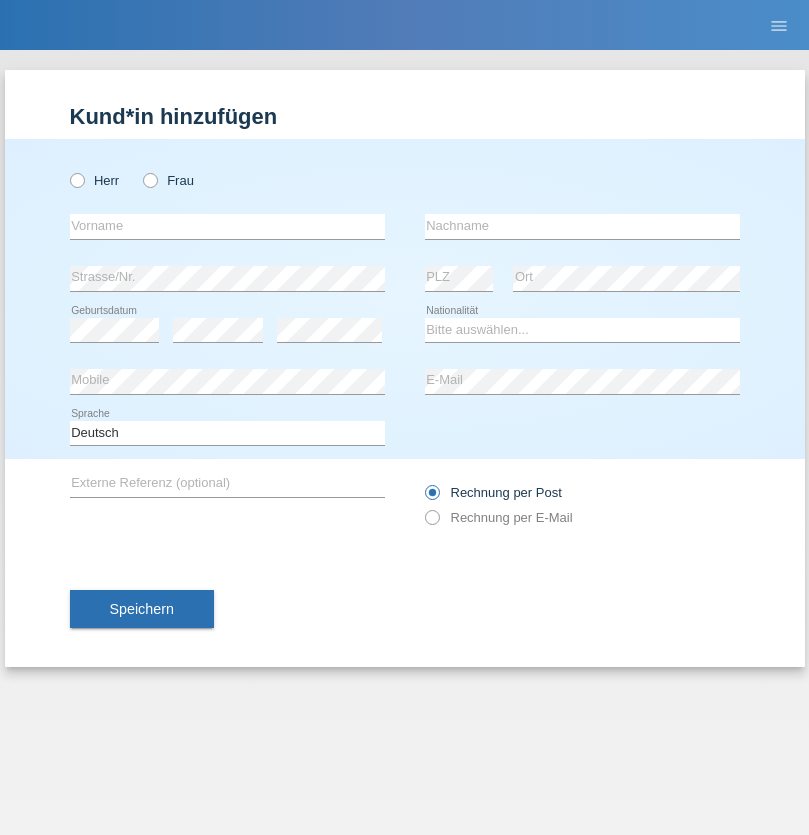 scroll, scrollTop: 0, scrollLeft: 0, axis: both 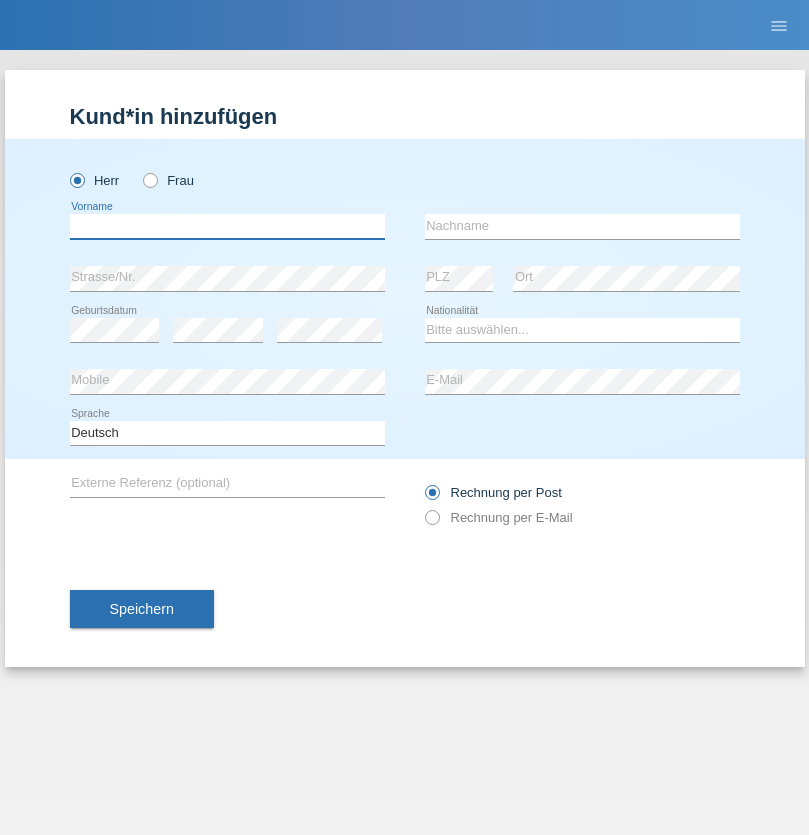 click at bounding box center [227, 226] 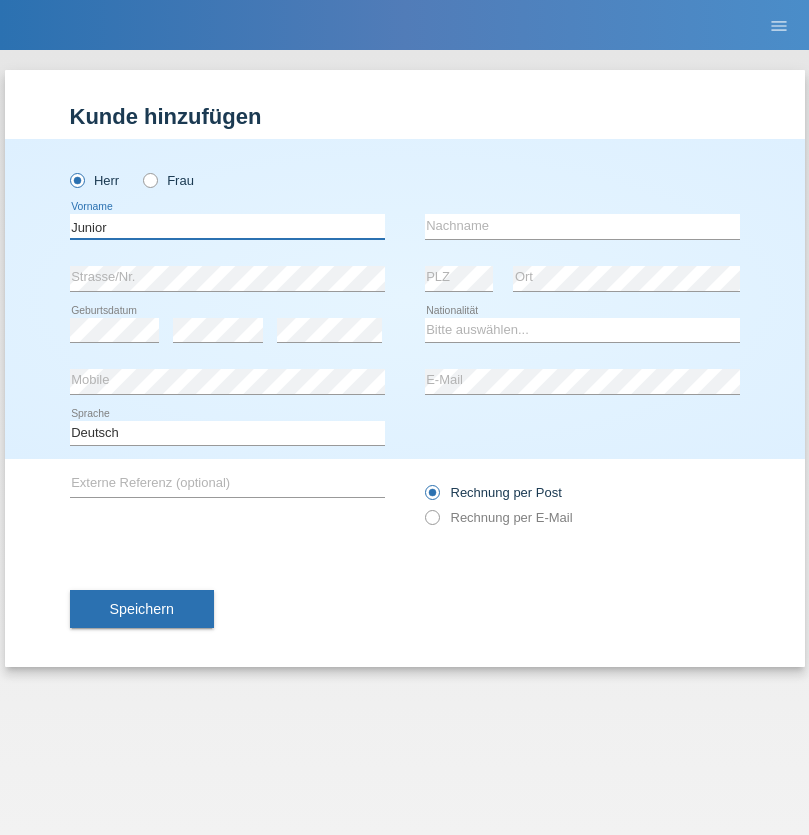 type on "Junior" 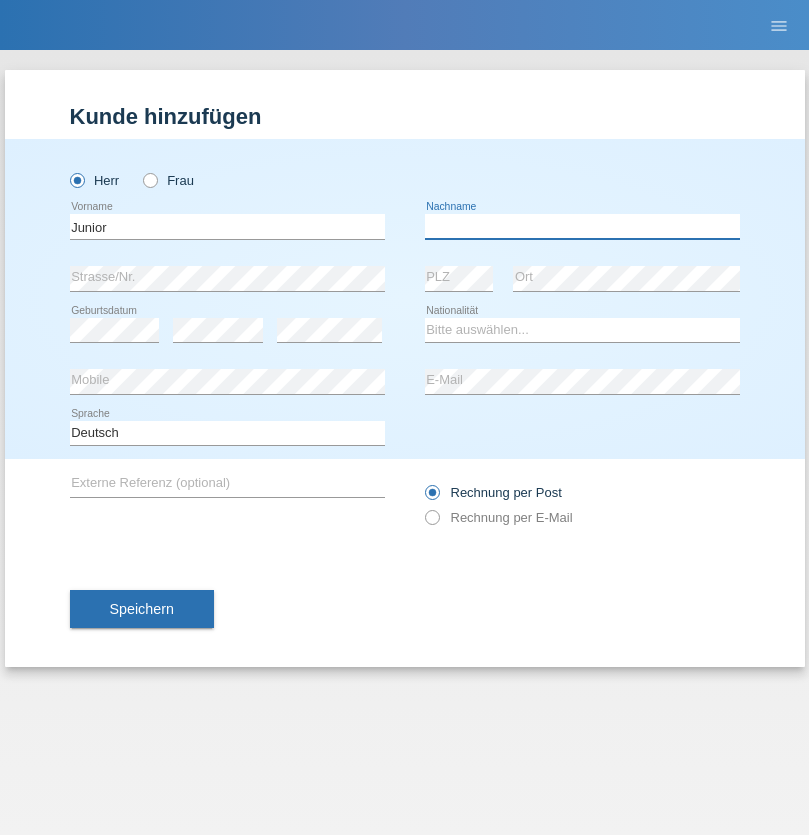 click at bounding box center (582, 226) 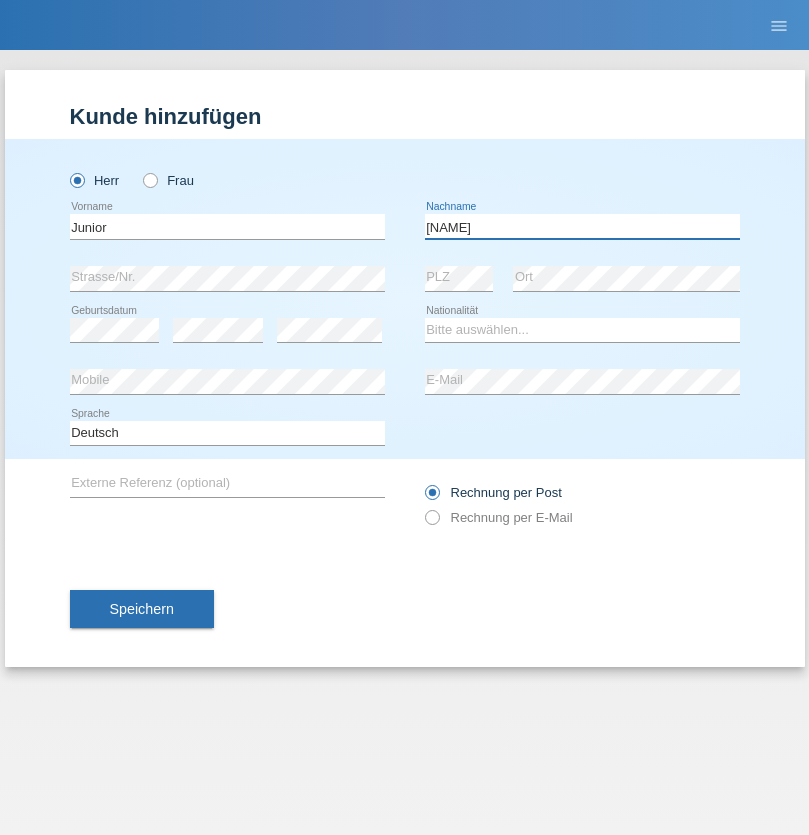 type on "Mauricio" 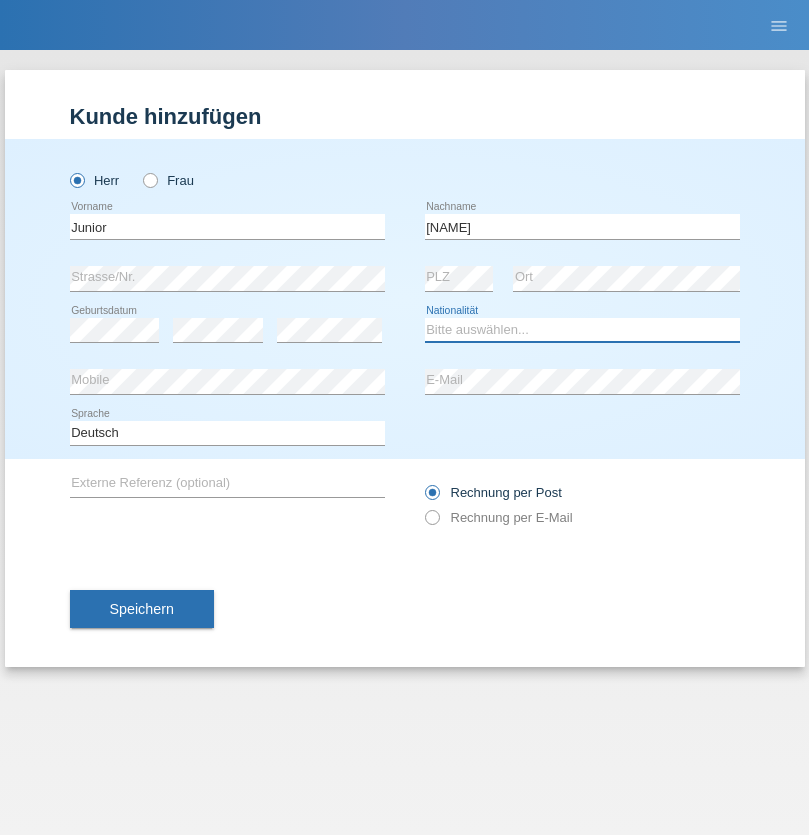 select on "CH" 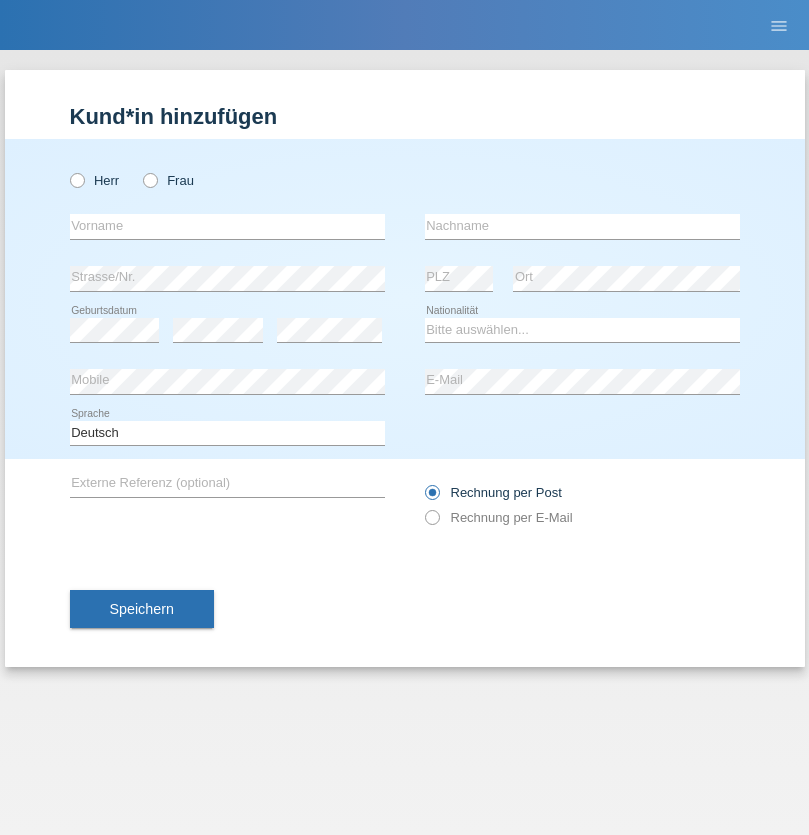 scroll, scrollTop: 0, scrollLeft: 0, axis: both 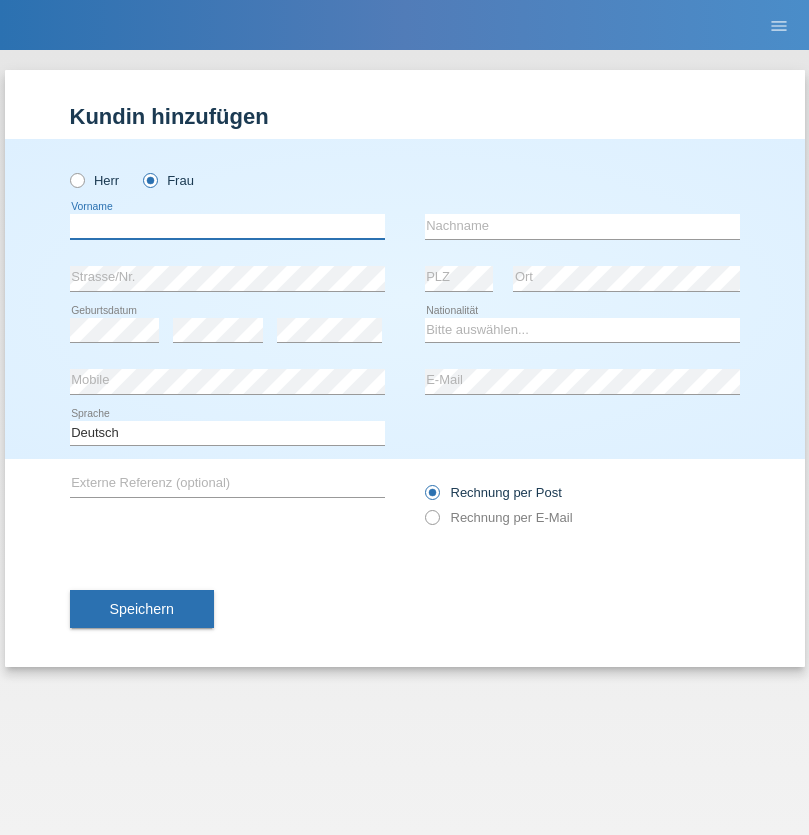 click at bounding box center (227, 226) 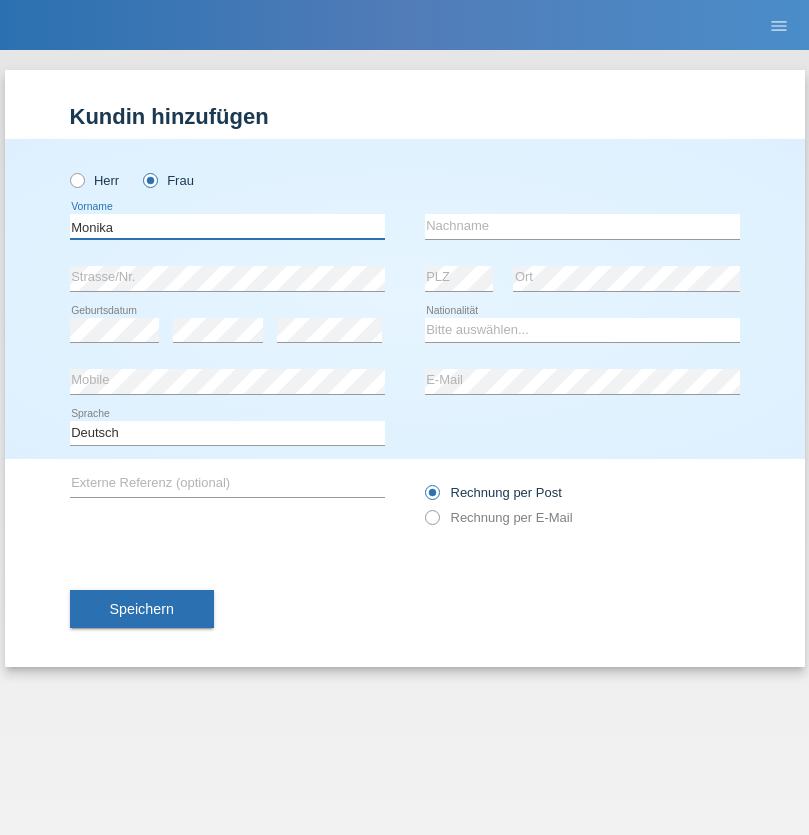 type on "Monika" 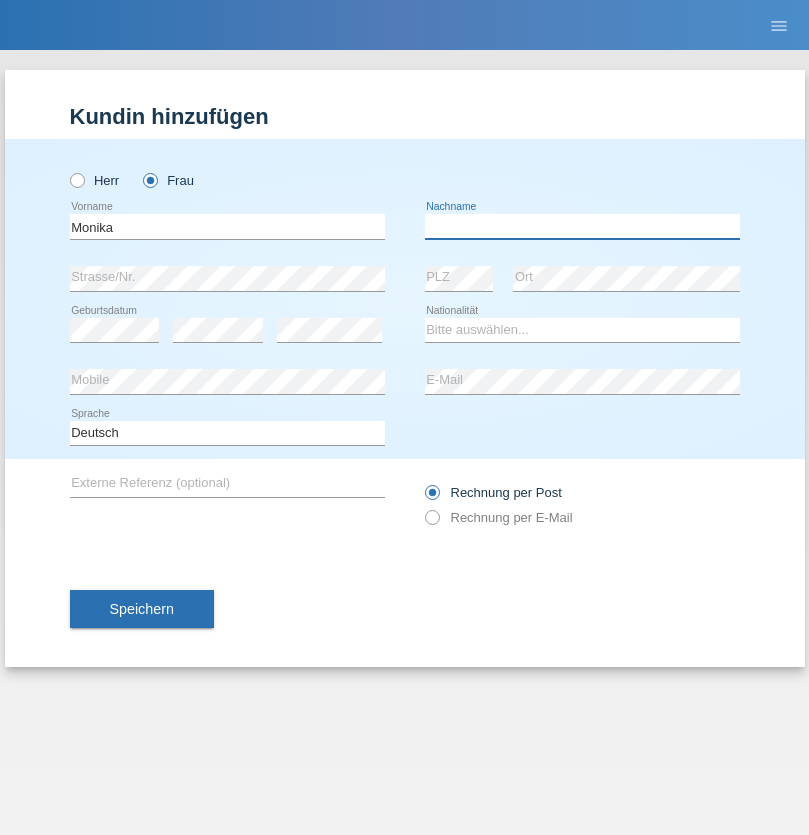 click at bounding box center [582, 226] 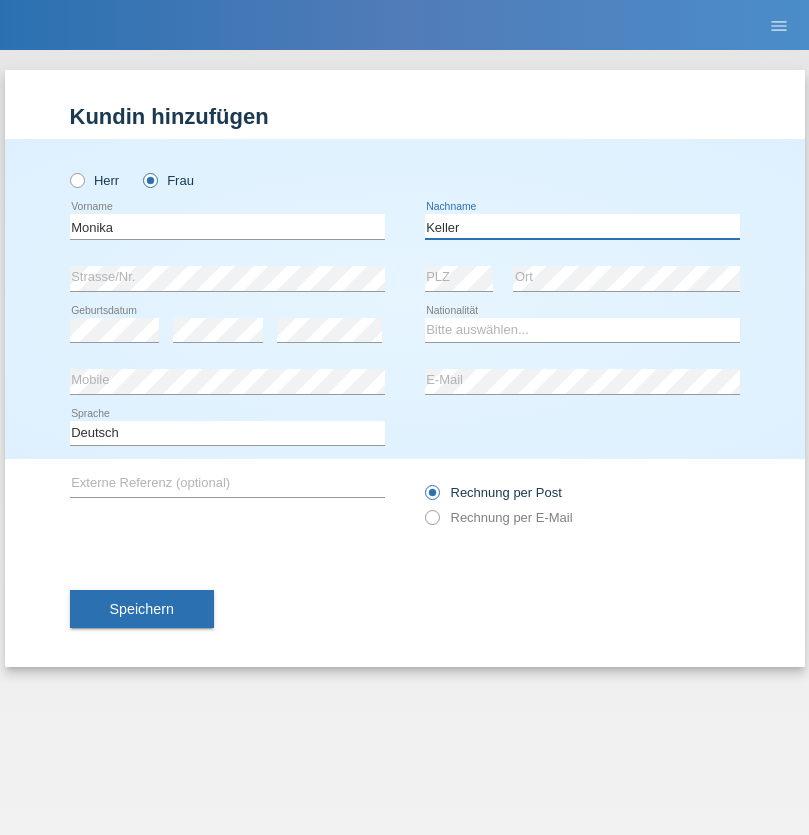type on "Keller" 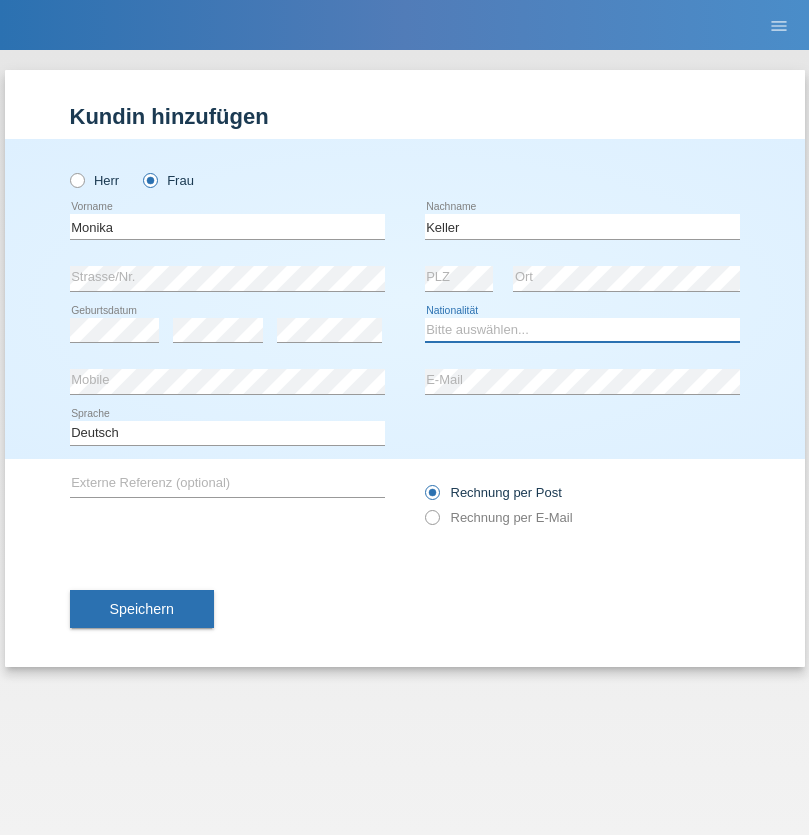 select on "CH" 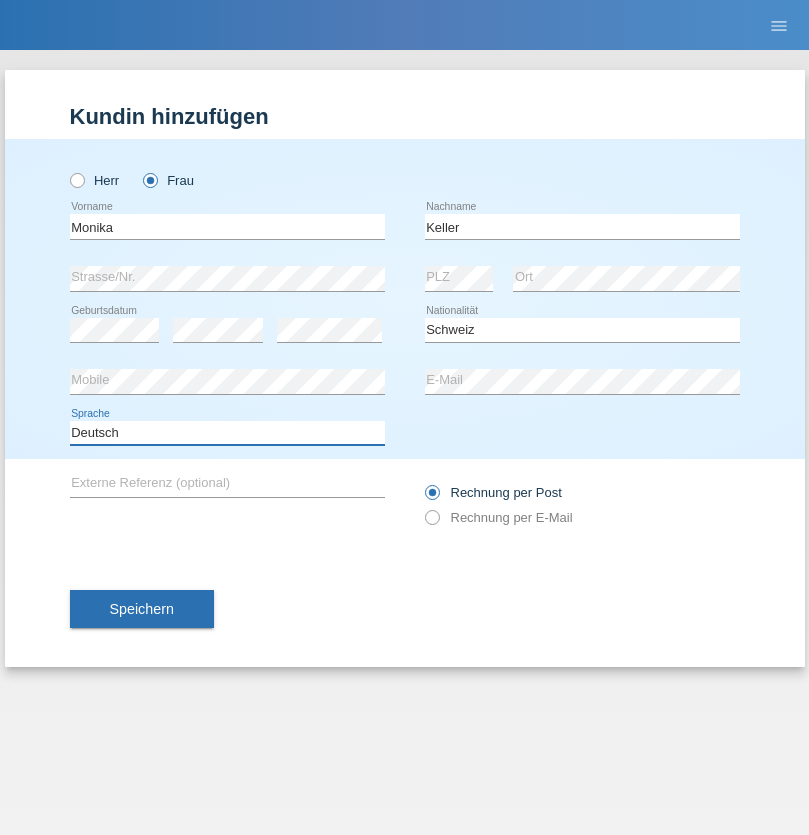 select on "en" 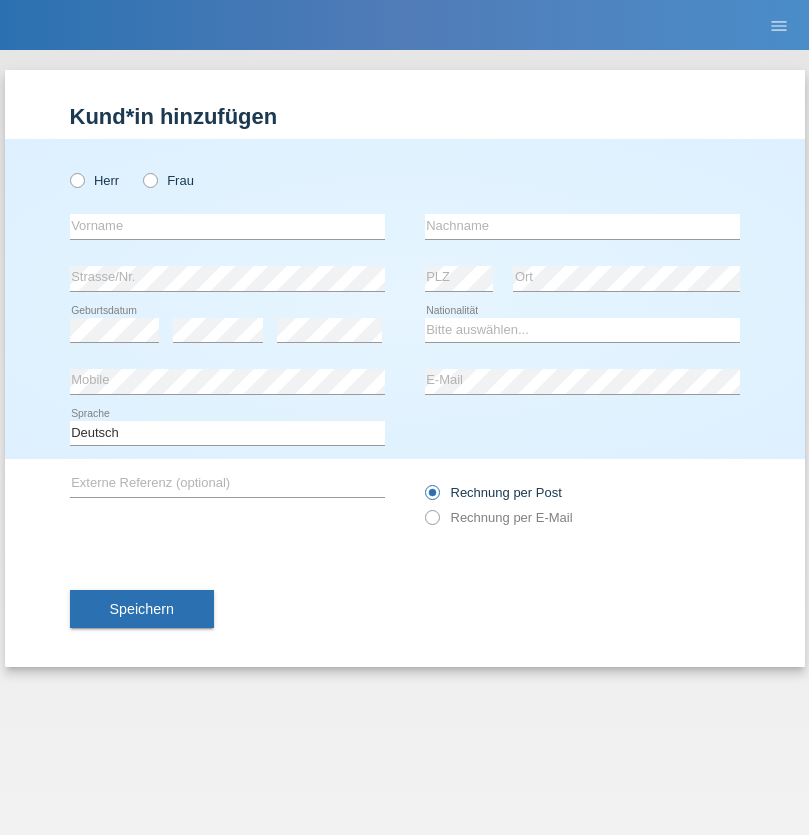 scroll, scrollTop: 0, scrollLeft: 0, axis: both 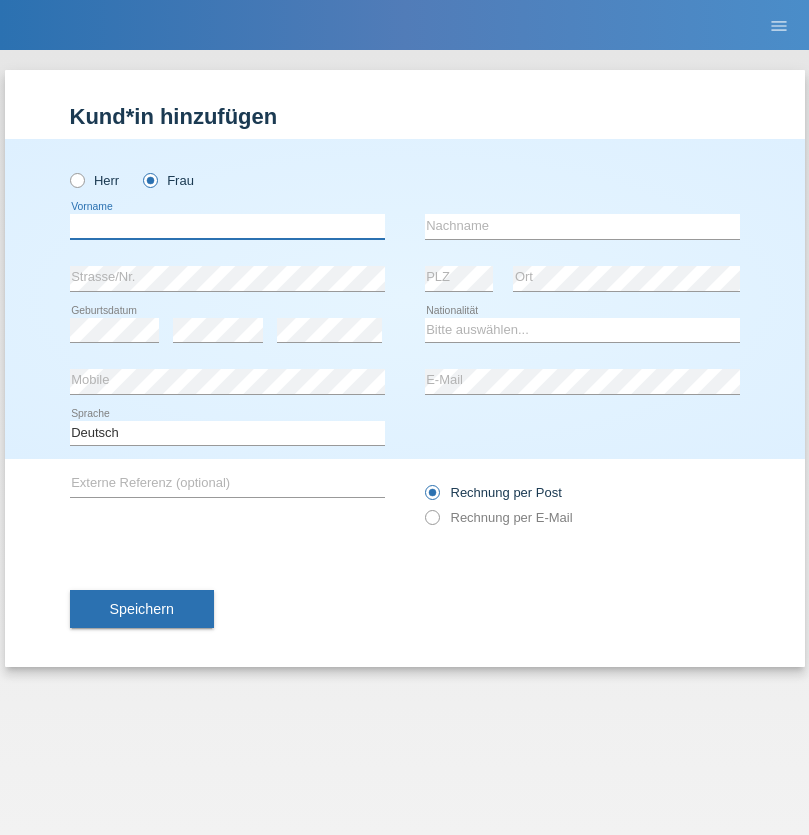 click at bounding box center [227, 226] 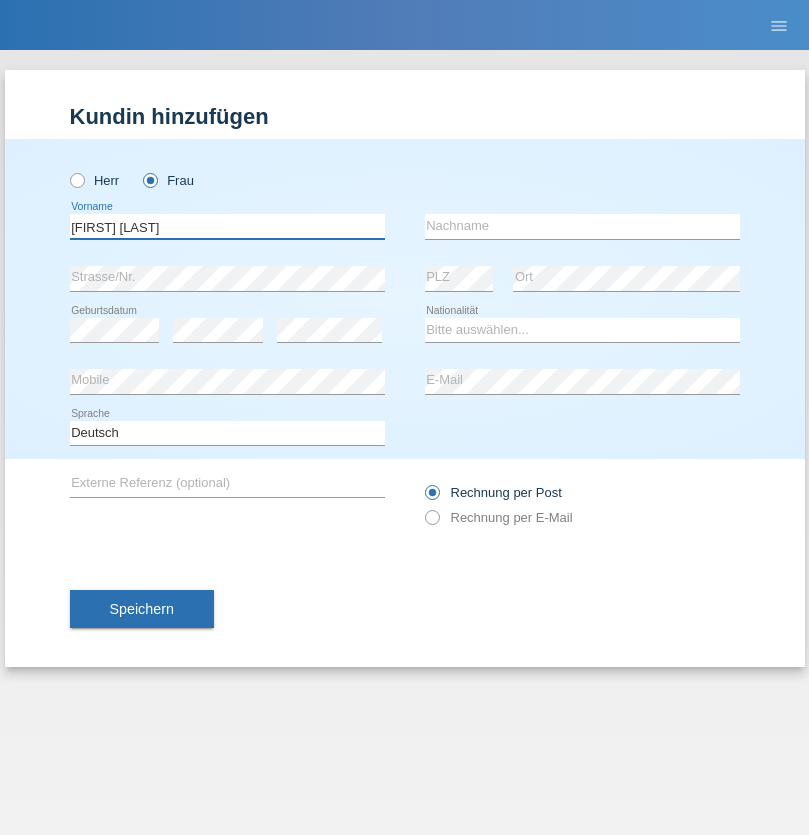 type on "Maria Fernanda" 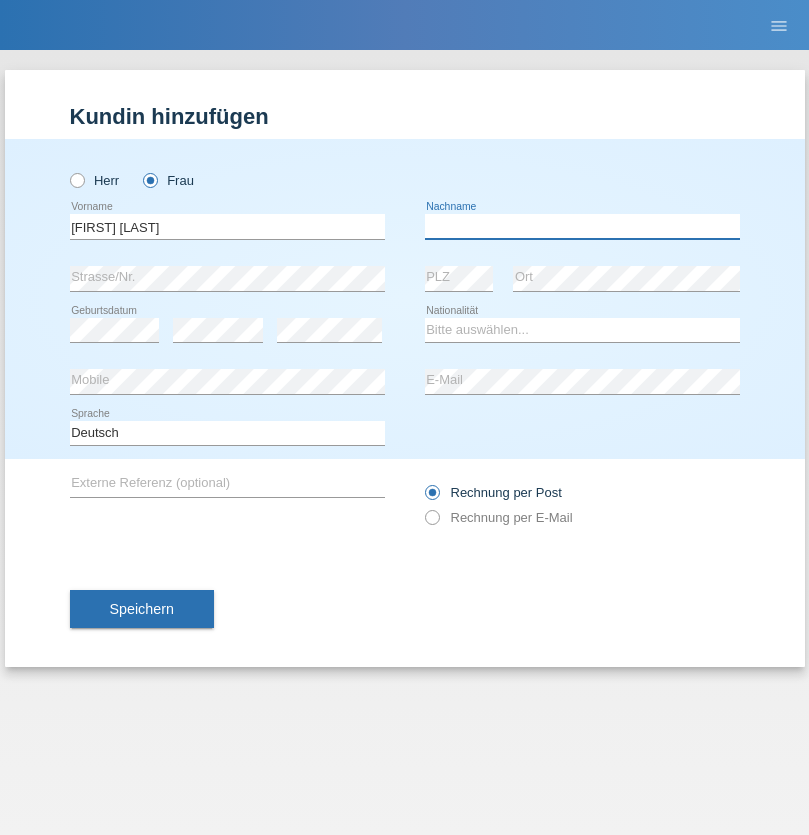 click at bounding box center (582, 226) 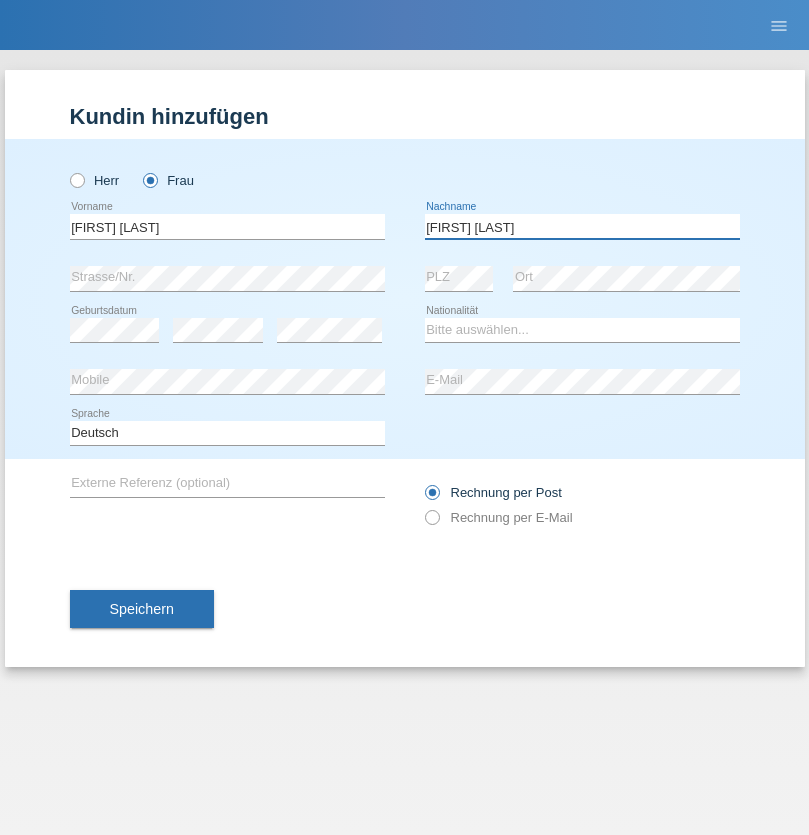 type on "Knusel Campillo" 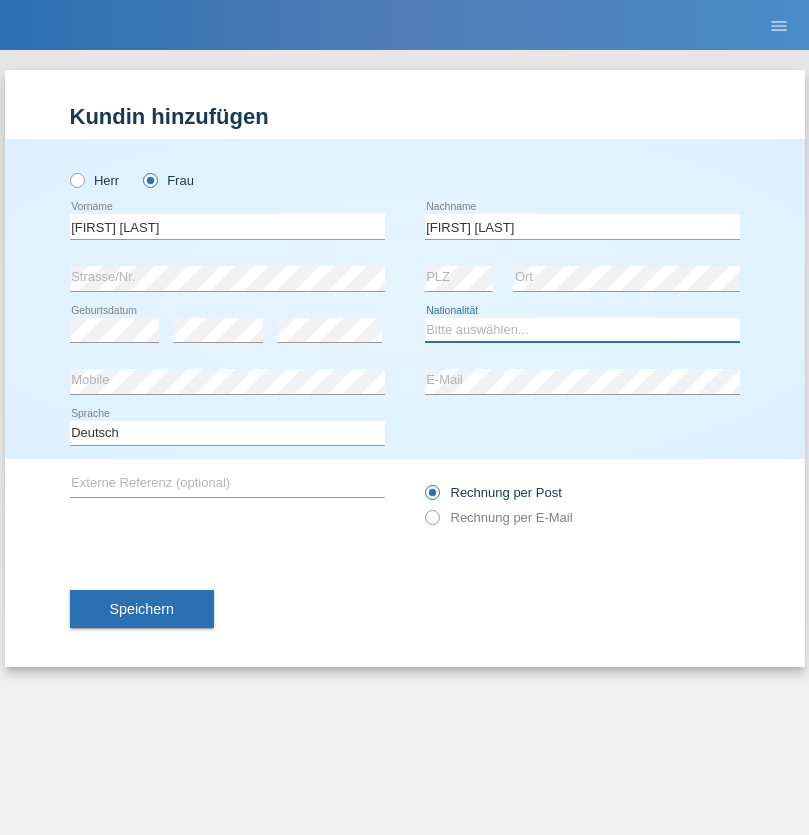 select on "CH" 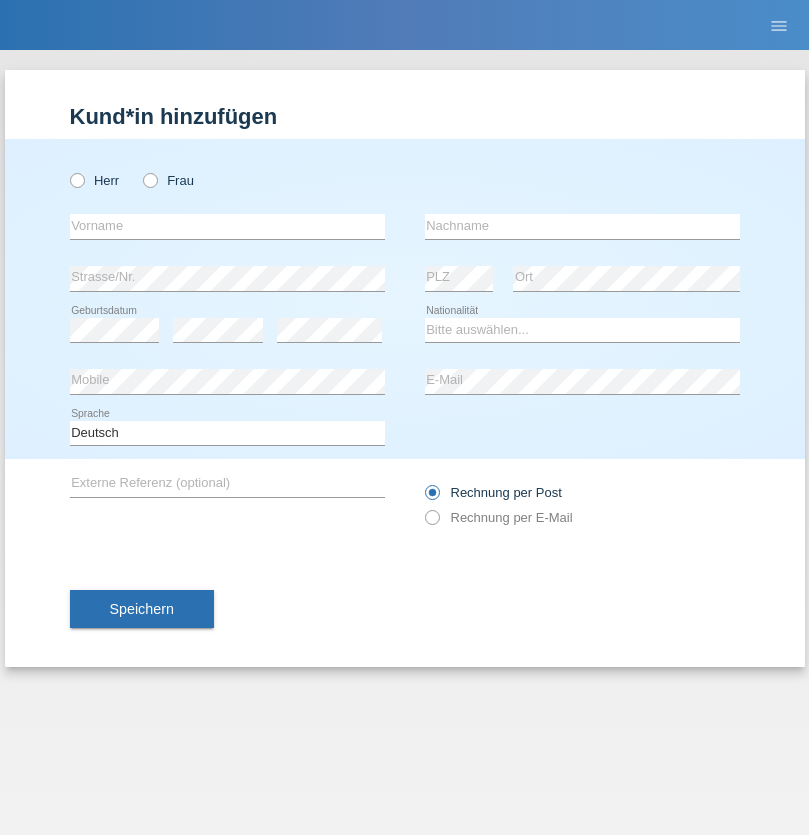 scroll, scrollTop: 0, scrollLeft: 0, axis: both 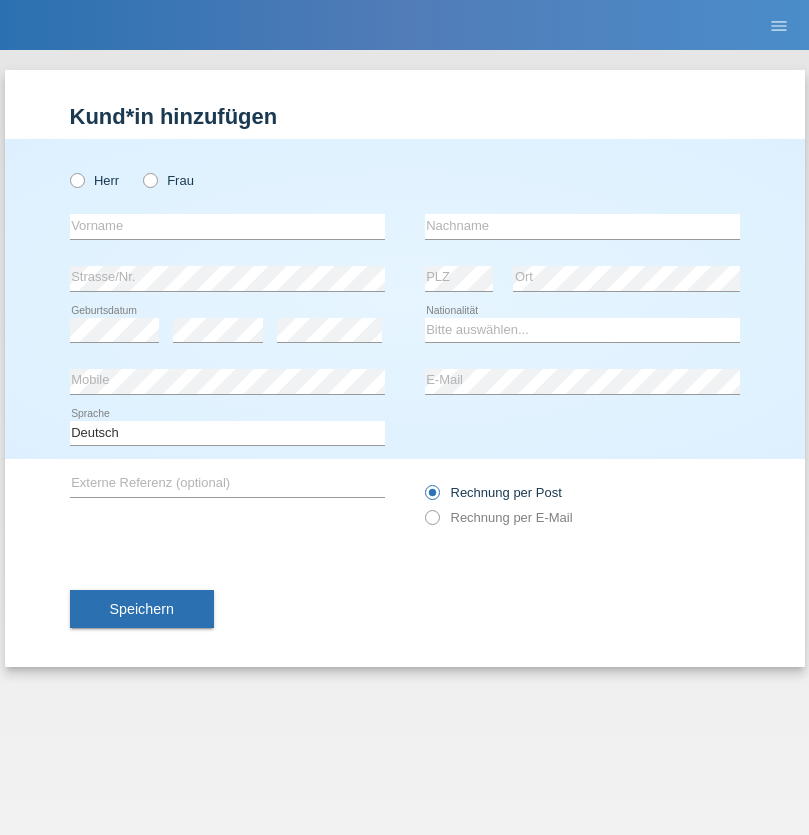 radio on "true" 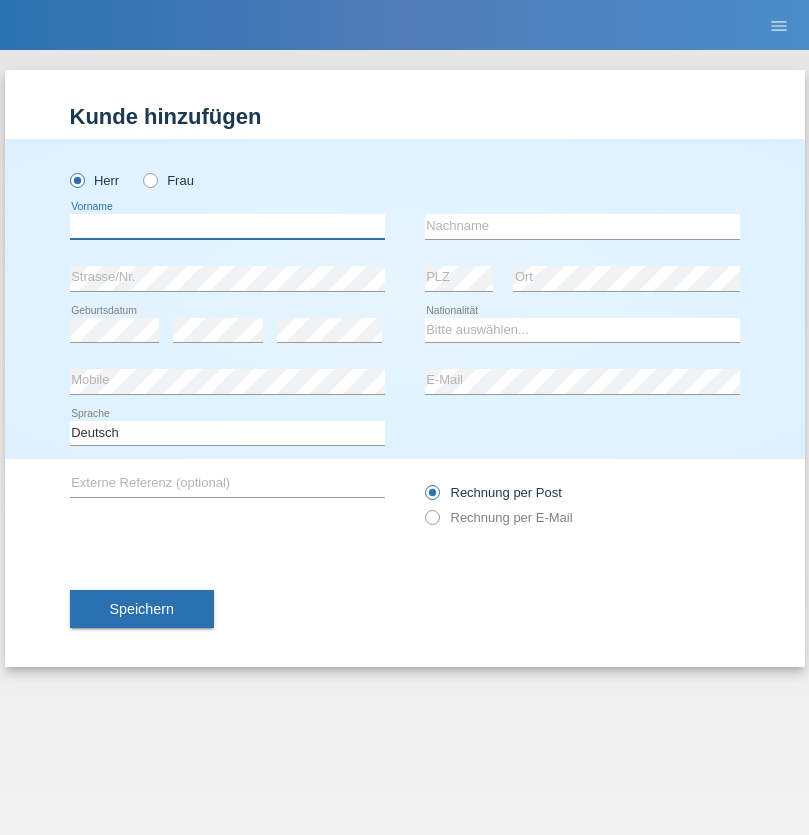 click at bounding box center (227, 226) 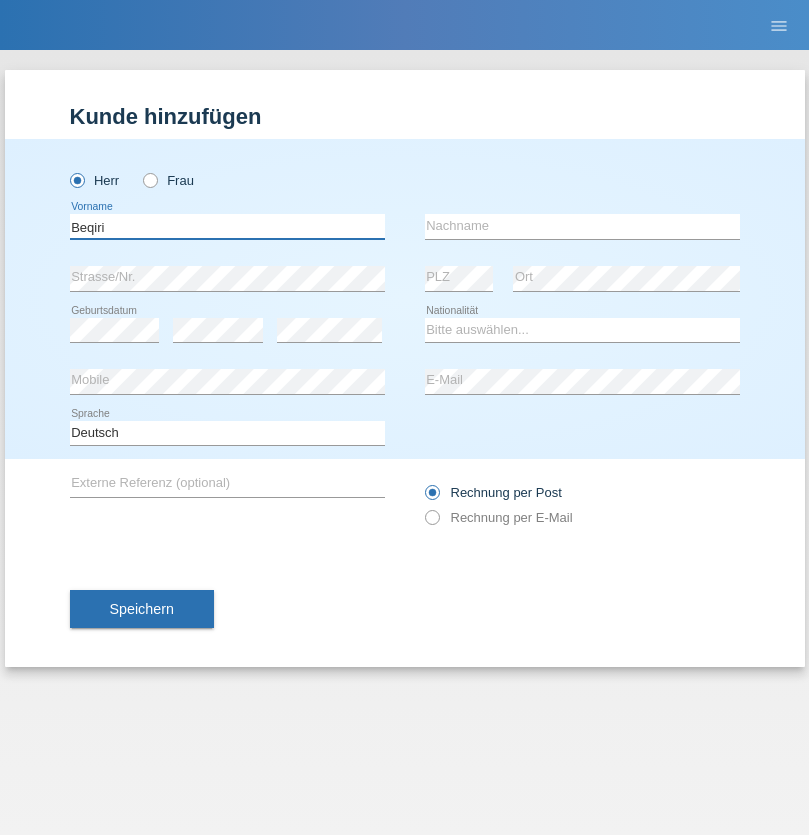 type on "Beqiri" 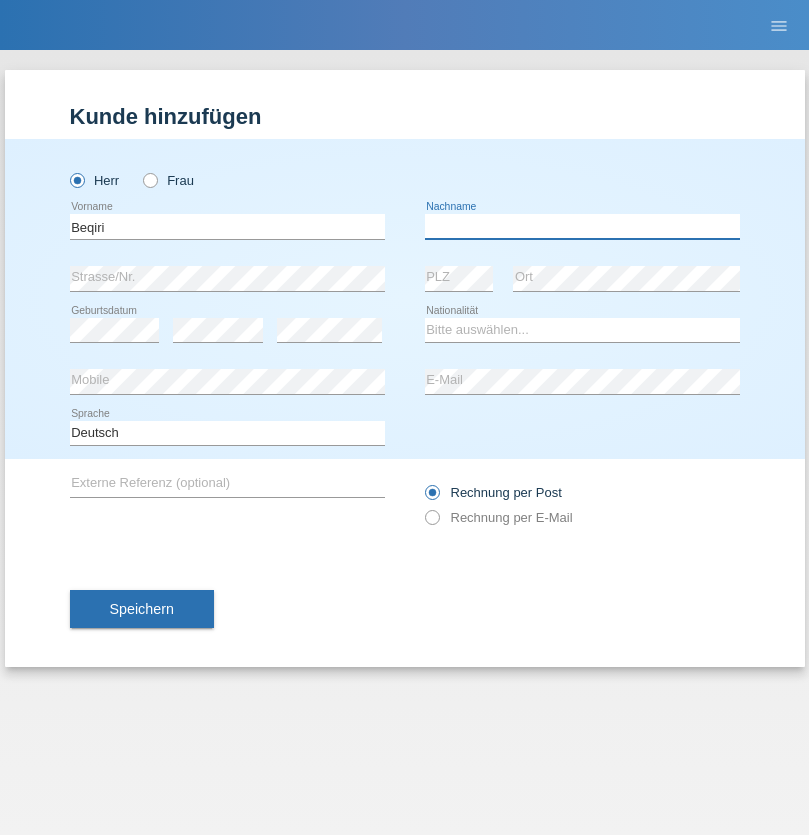 click at bounding box center [582, 226] 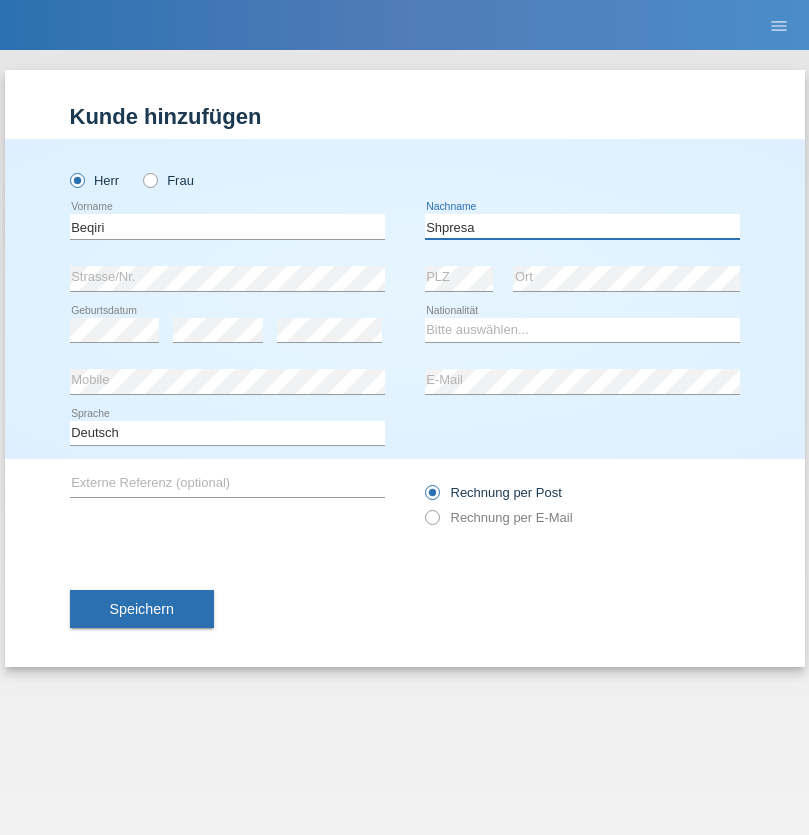 type on "Shpresa" 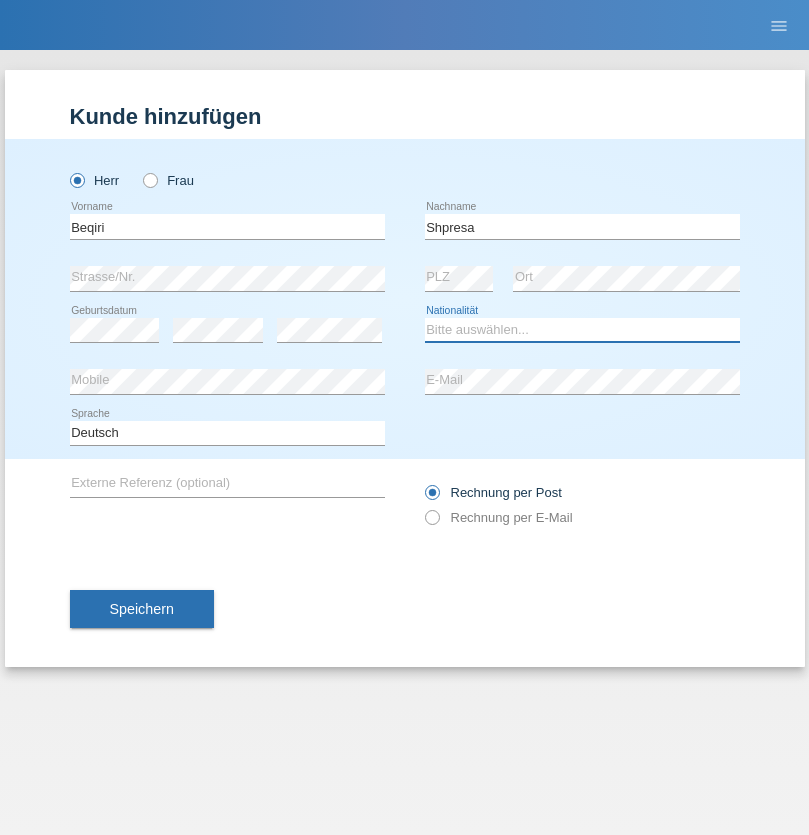 select on "XK" 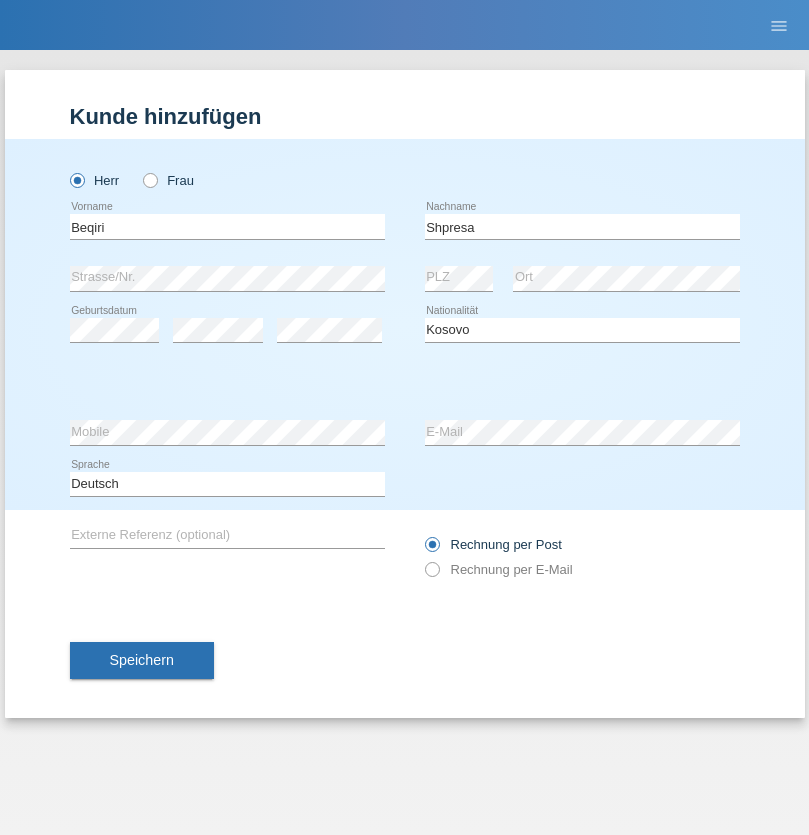 select on "C" 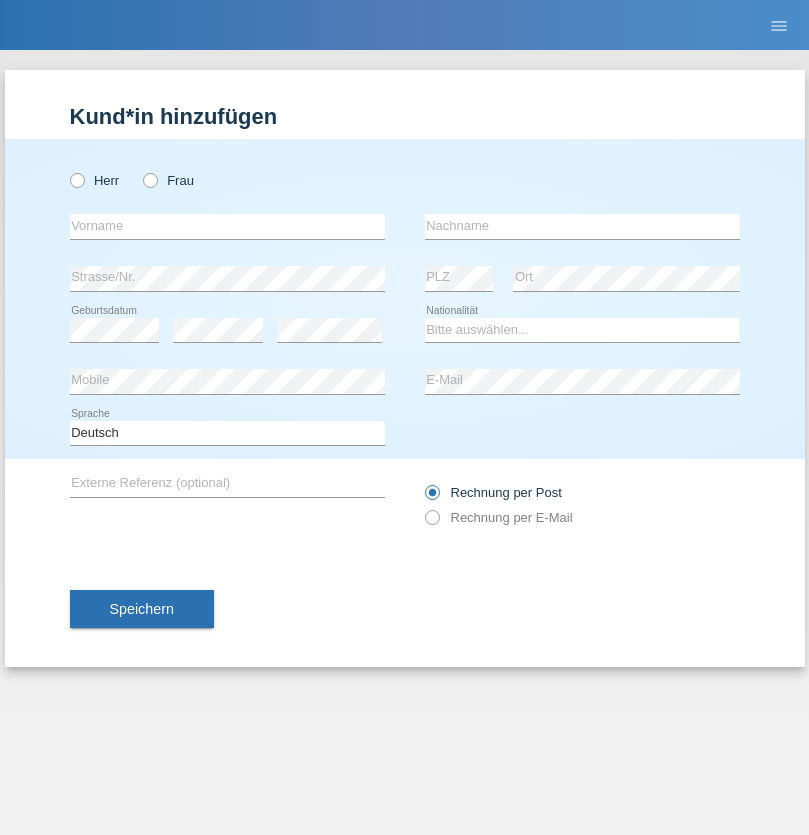 scroll, scrollTop: 0, scrollLeft: 0, axis: both 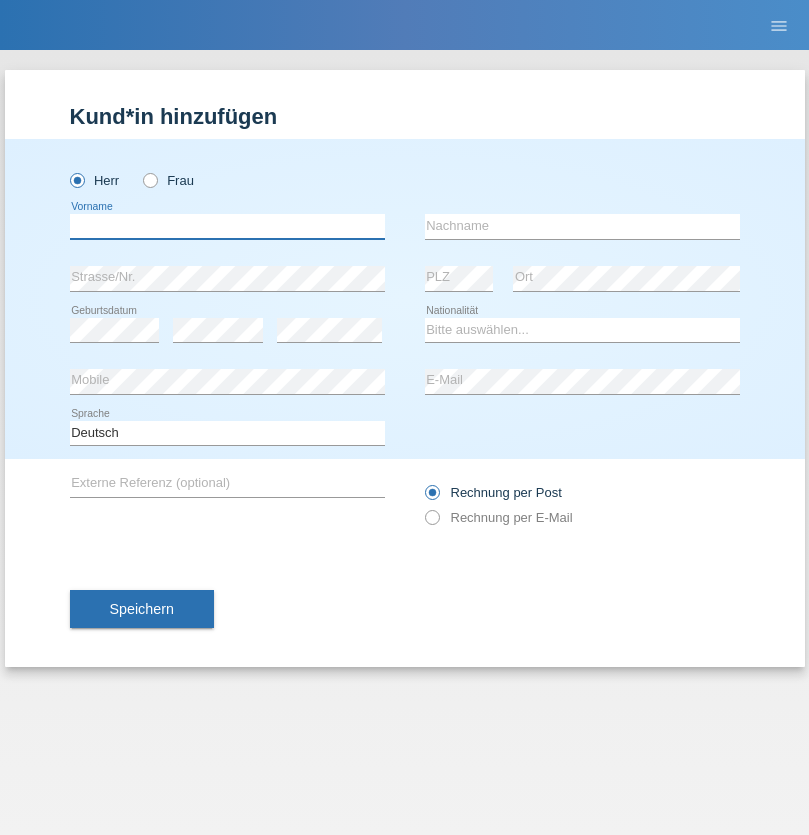 click at bounding box center (227, 226) 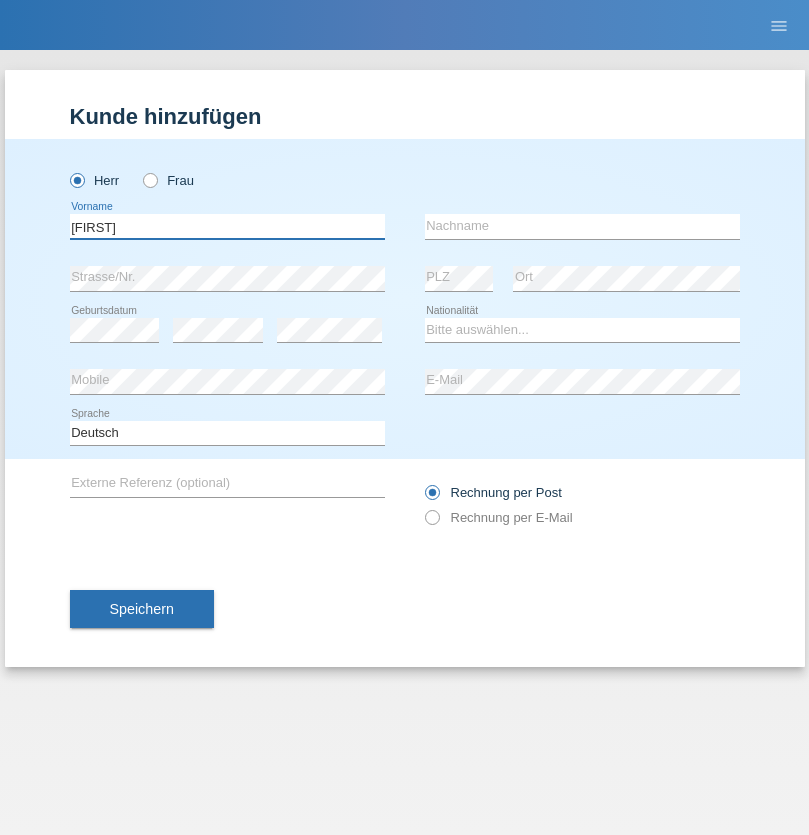 type on "[FIRST]" 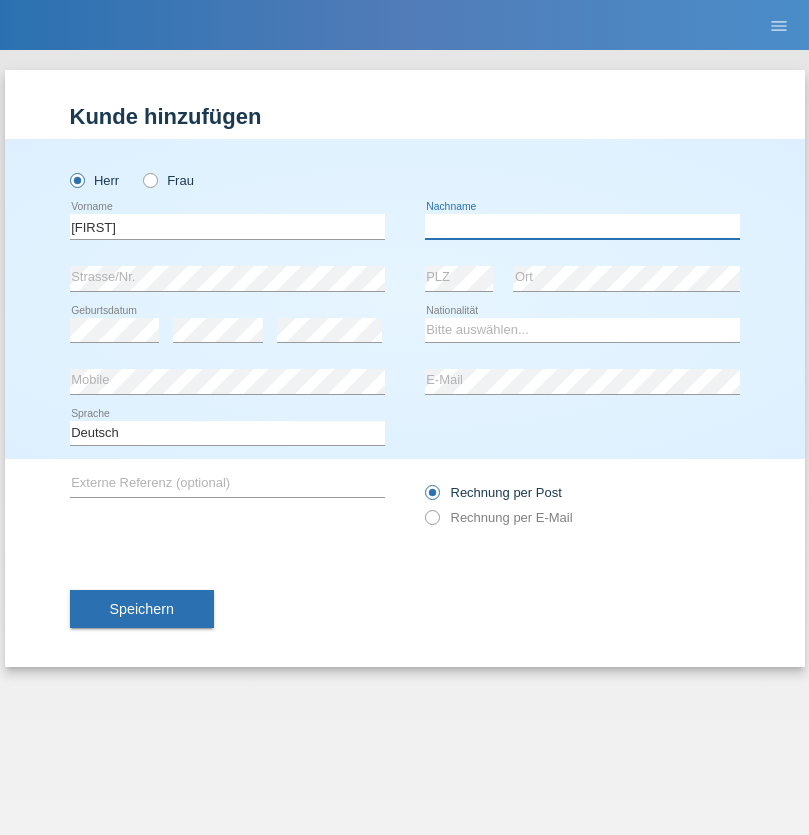 click at bounding box center (582, 226) 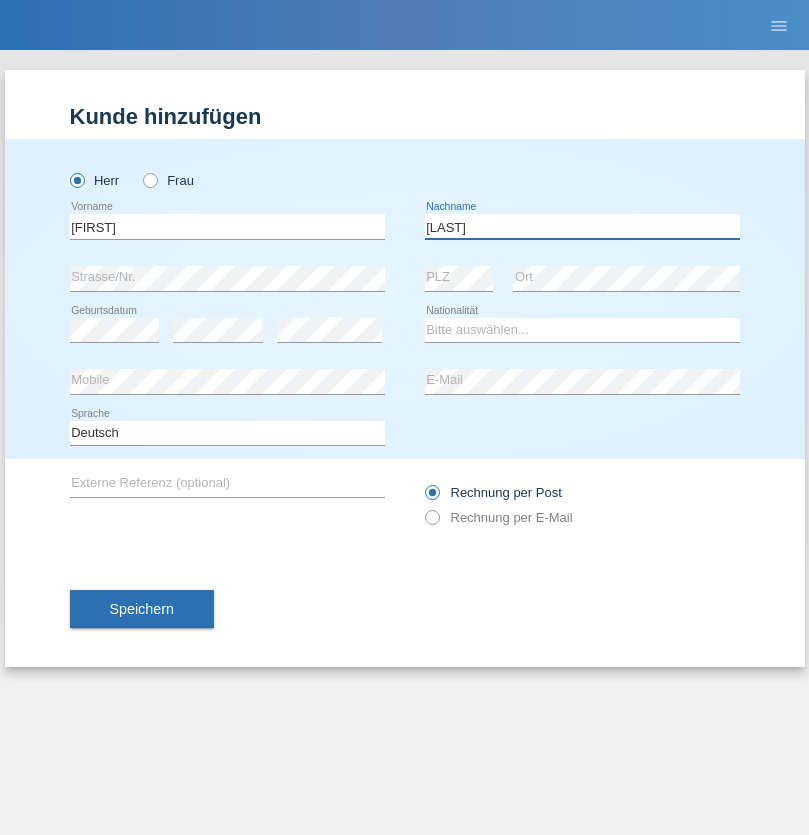 type on "[LAST]" 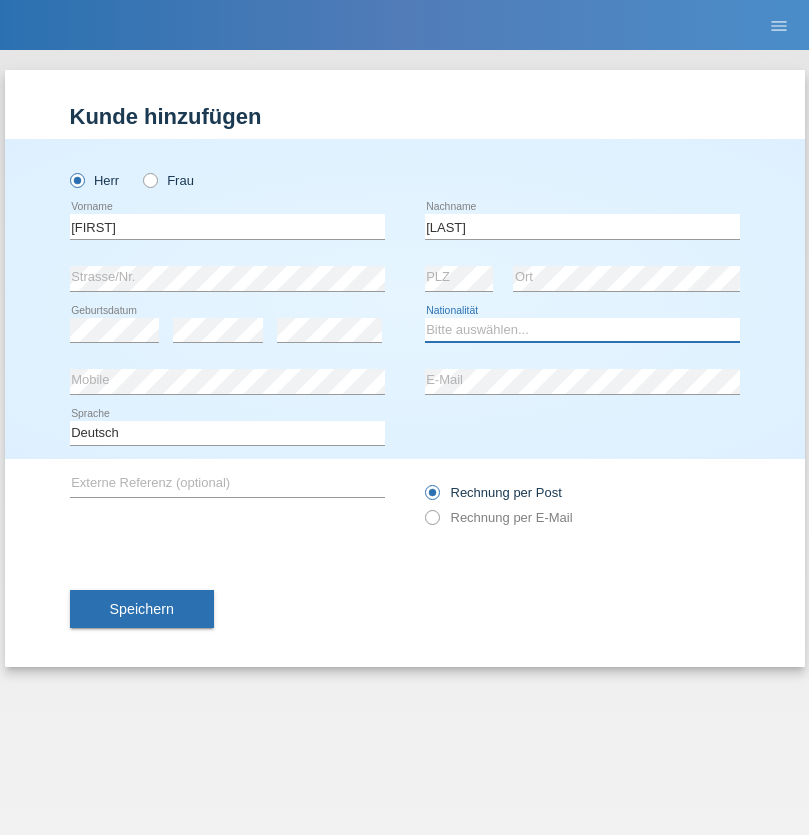 select on "CH" 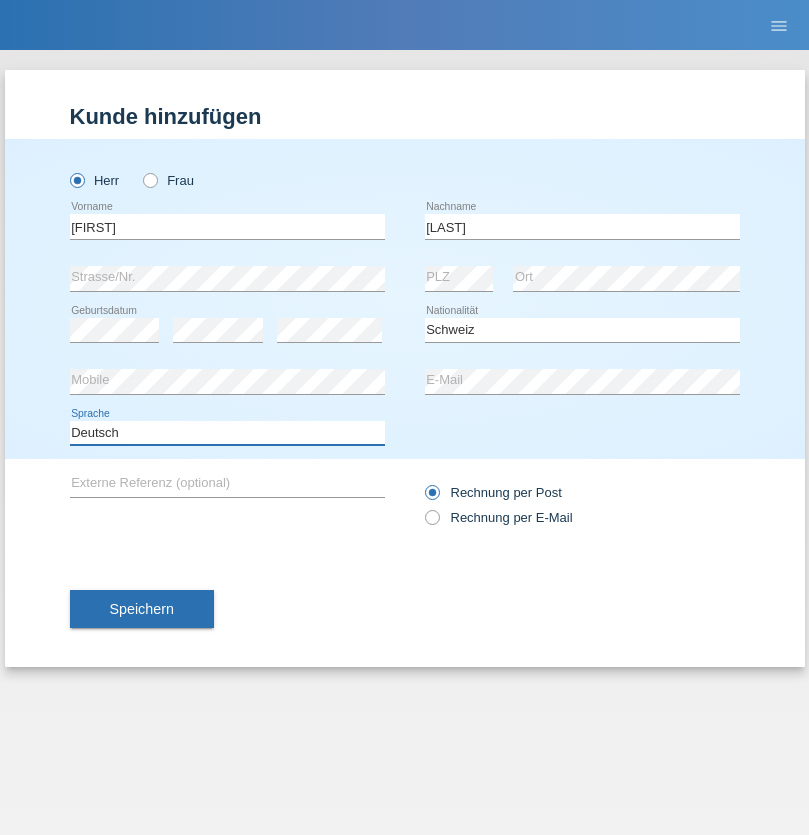 select on "en" 